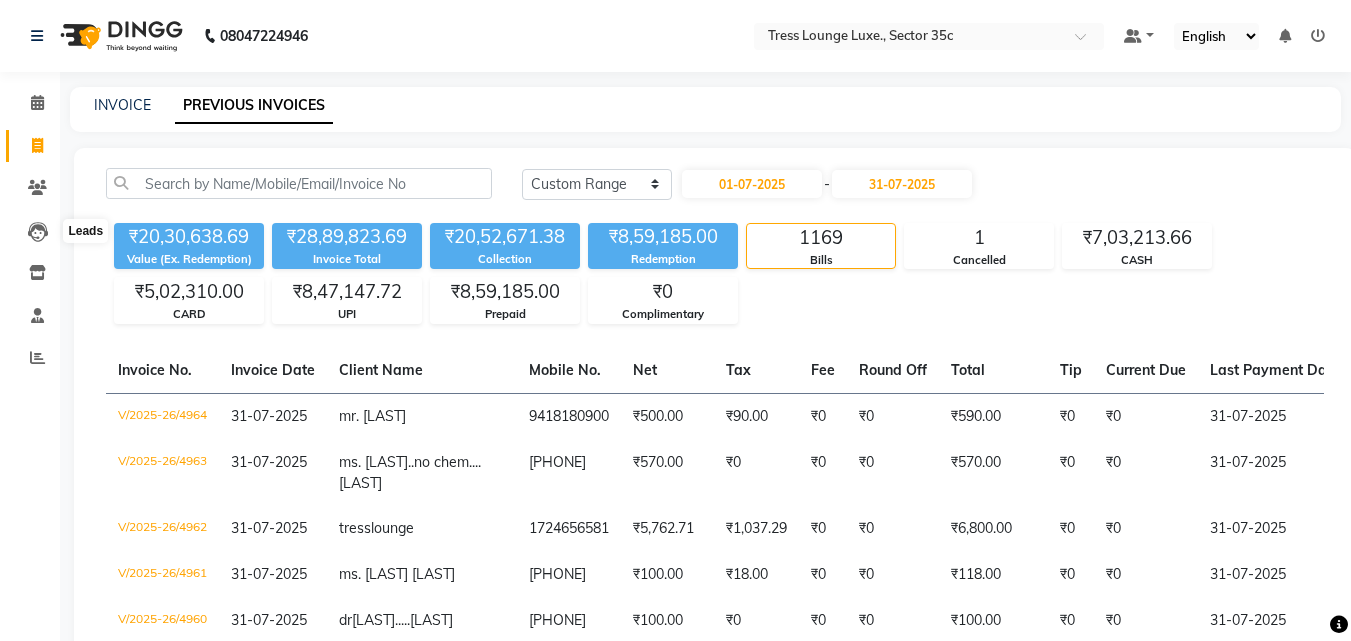 select on "range" 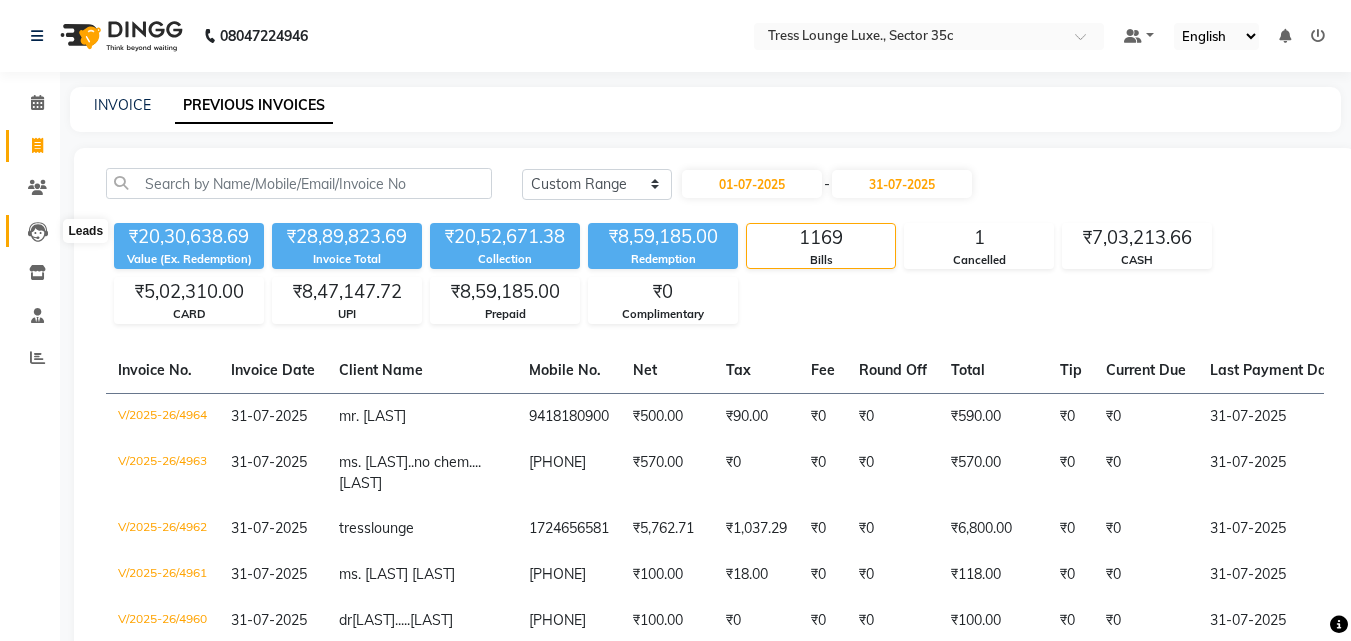 scroll, scrollTop: 0, scrollLeft: 0, axis: both 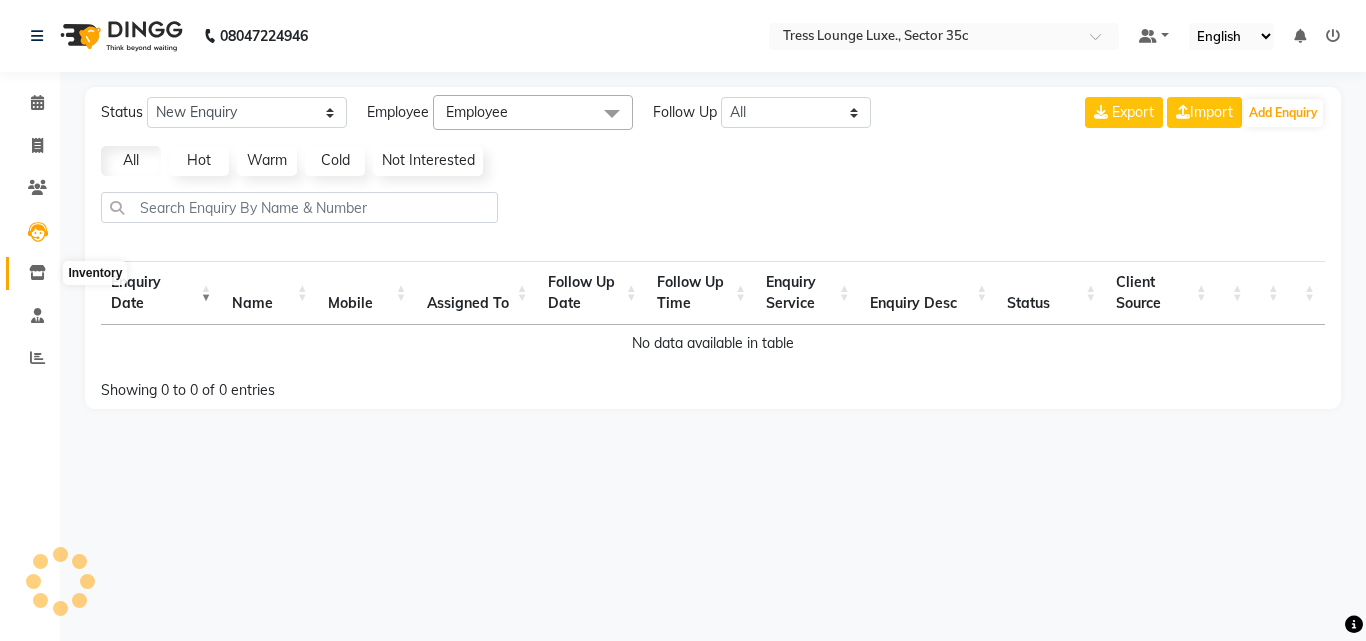 click 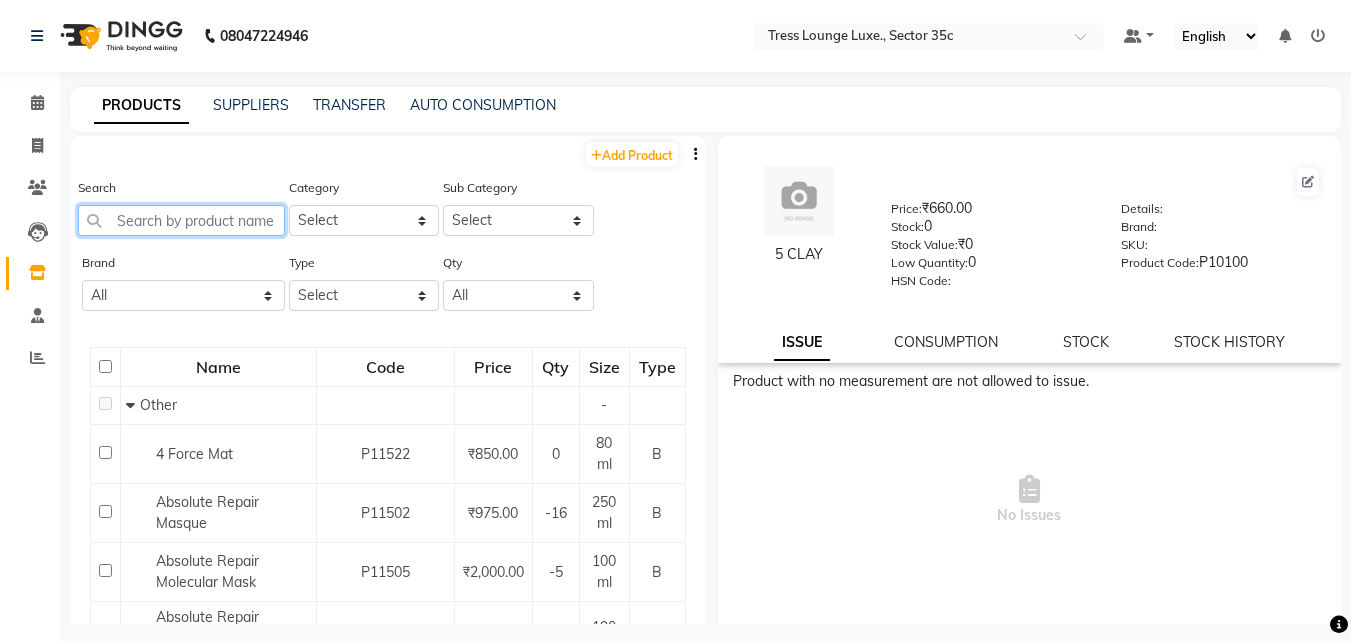 click 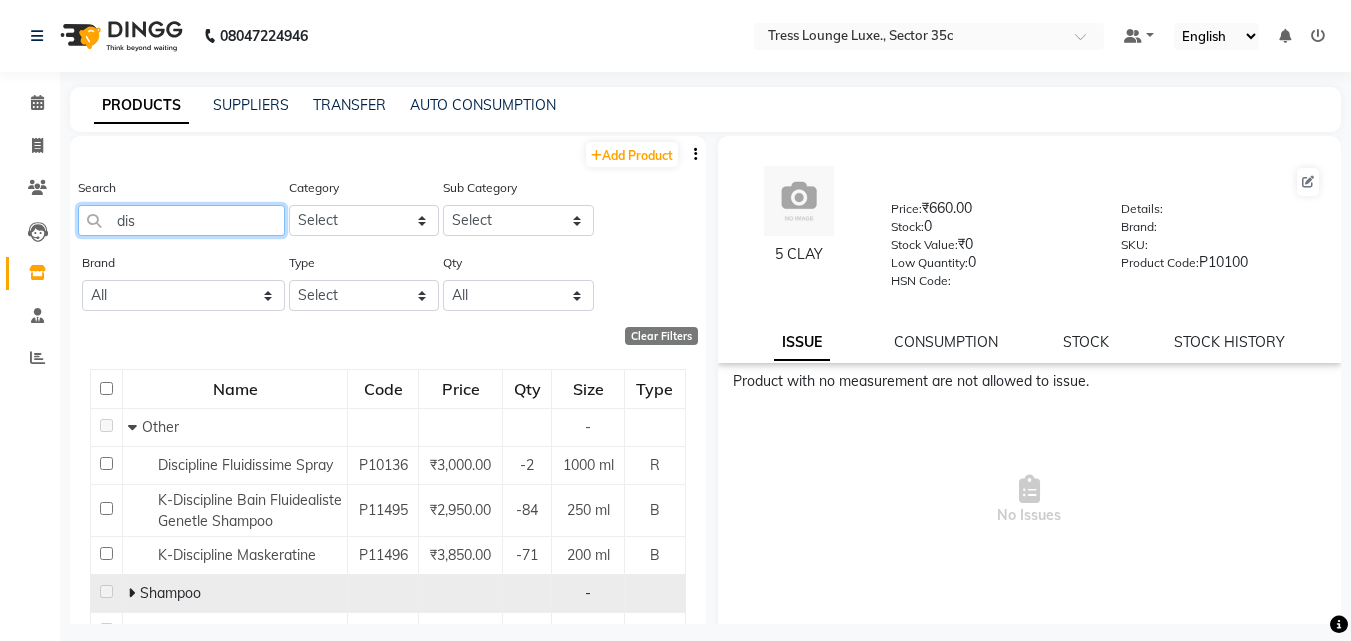 scroll, scrollTop: 100, scrollLeft: 0, axis: vertical 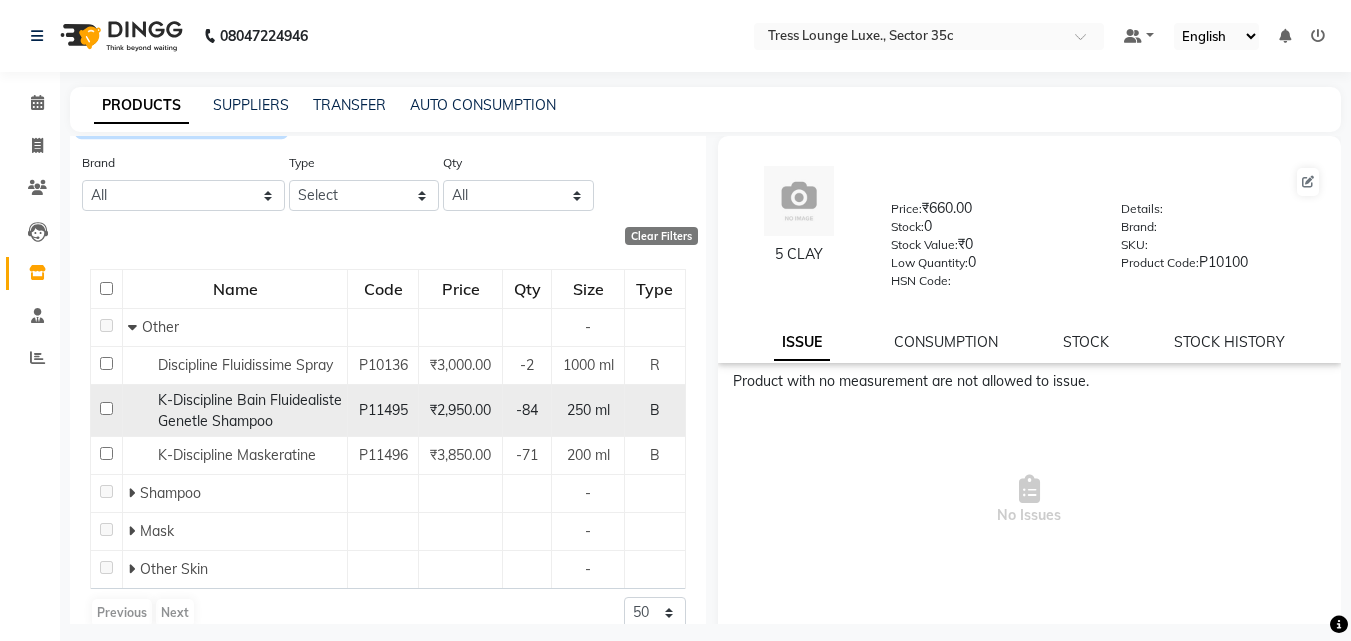 type on "dis" 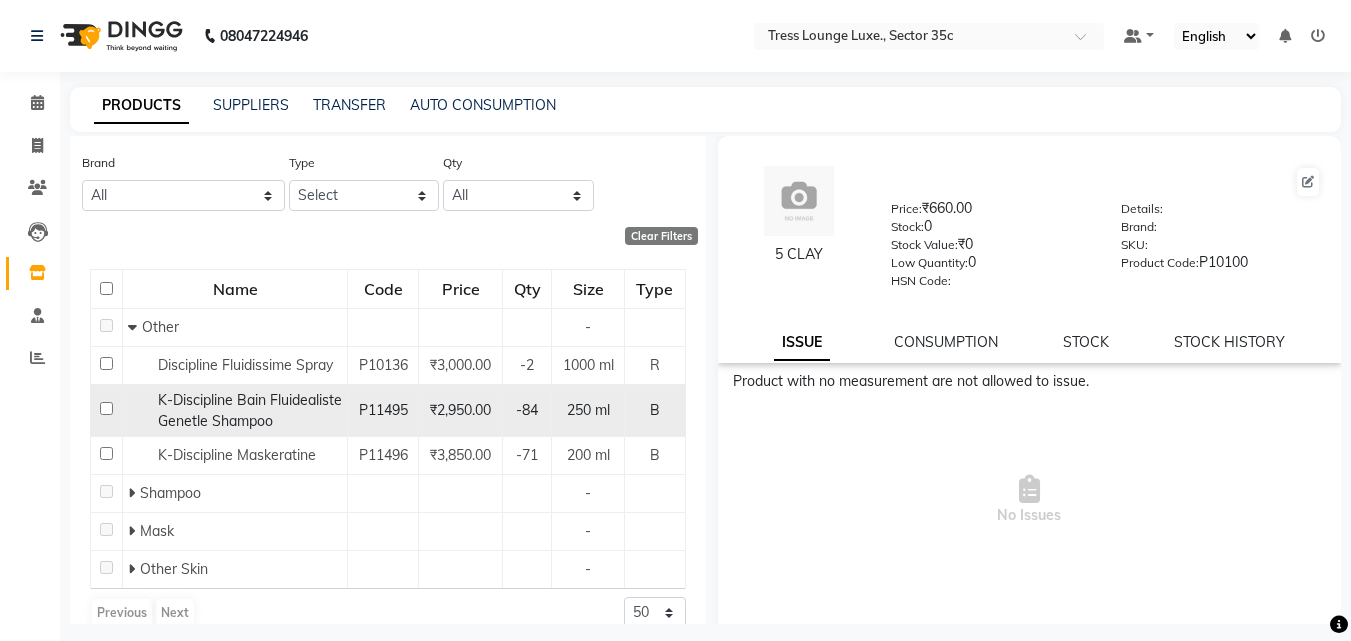 click 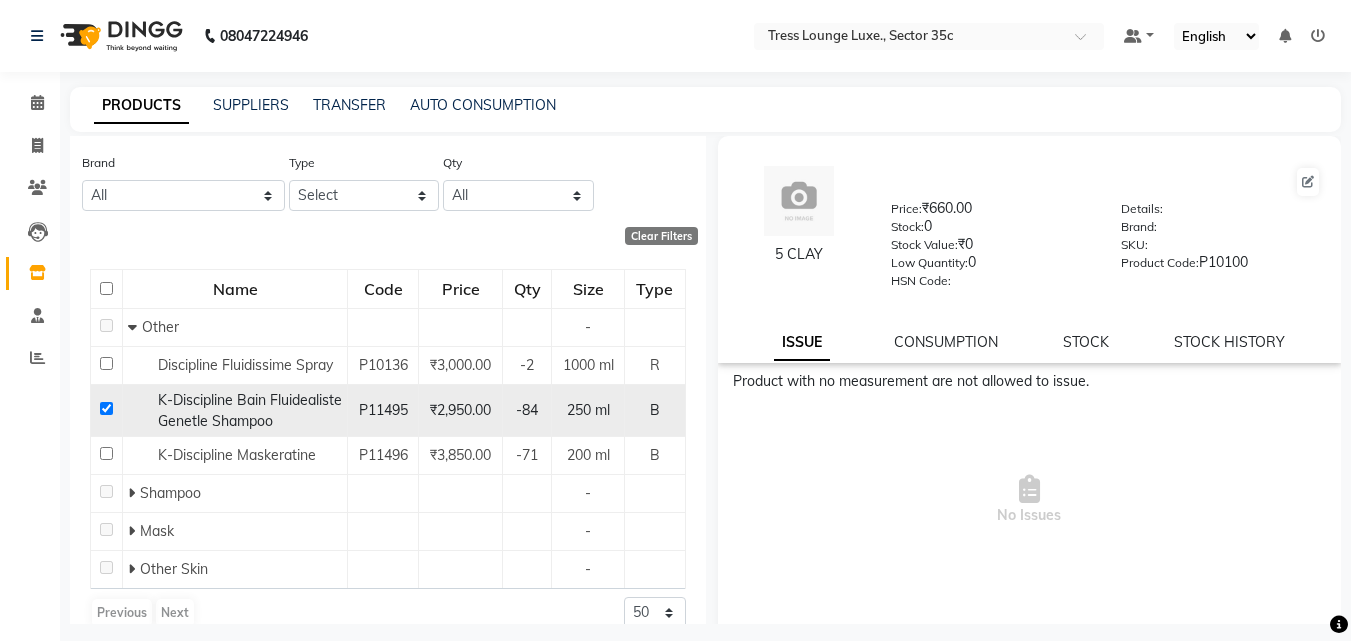 checkbox on "true" 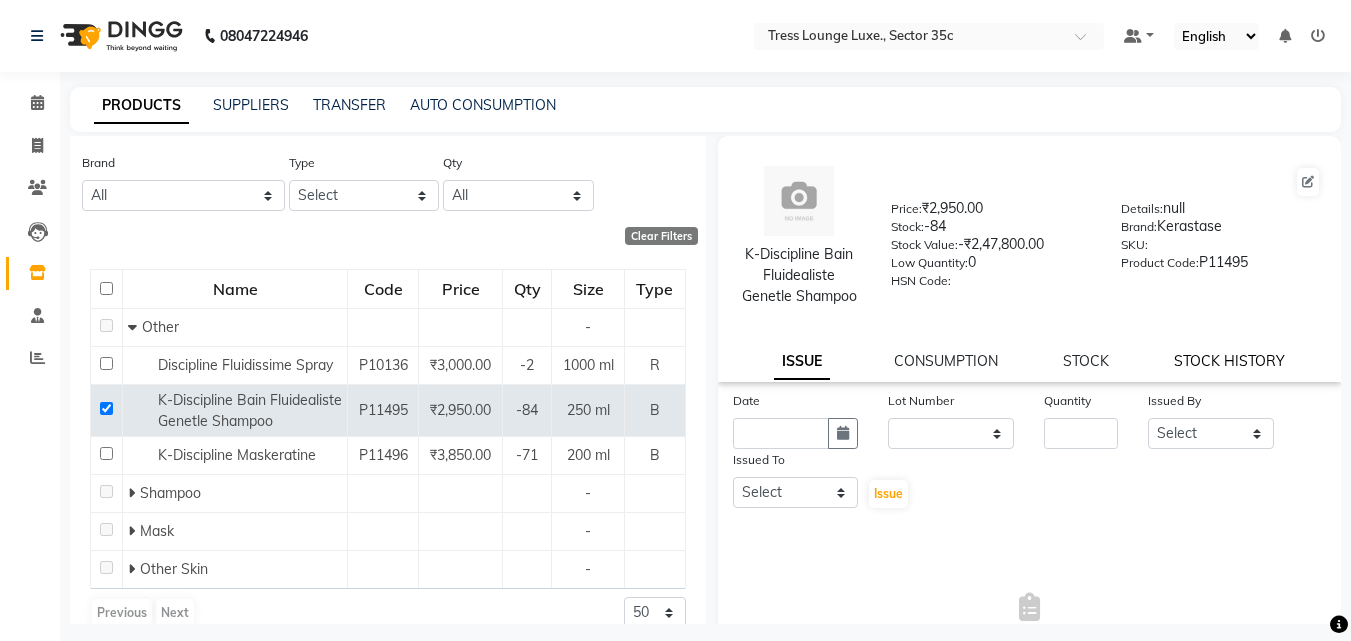 click on "STOCK HISTORY" 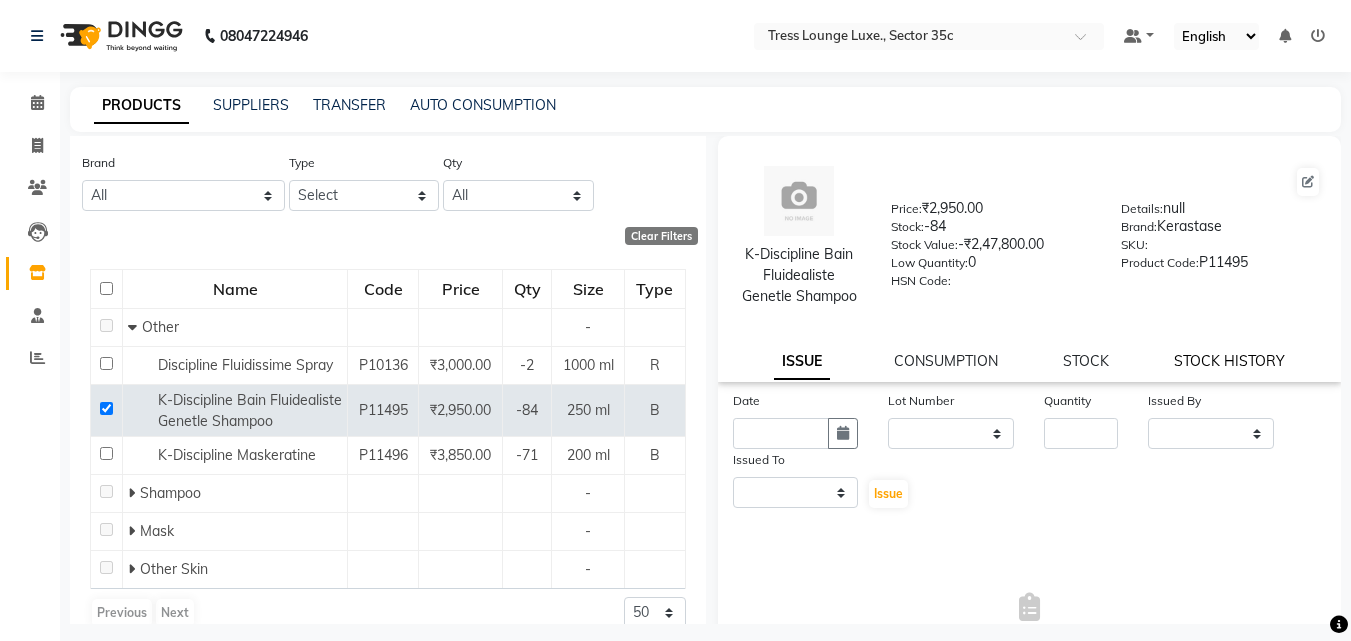 select on "all" 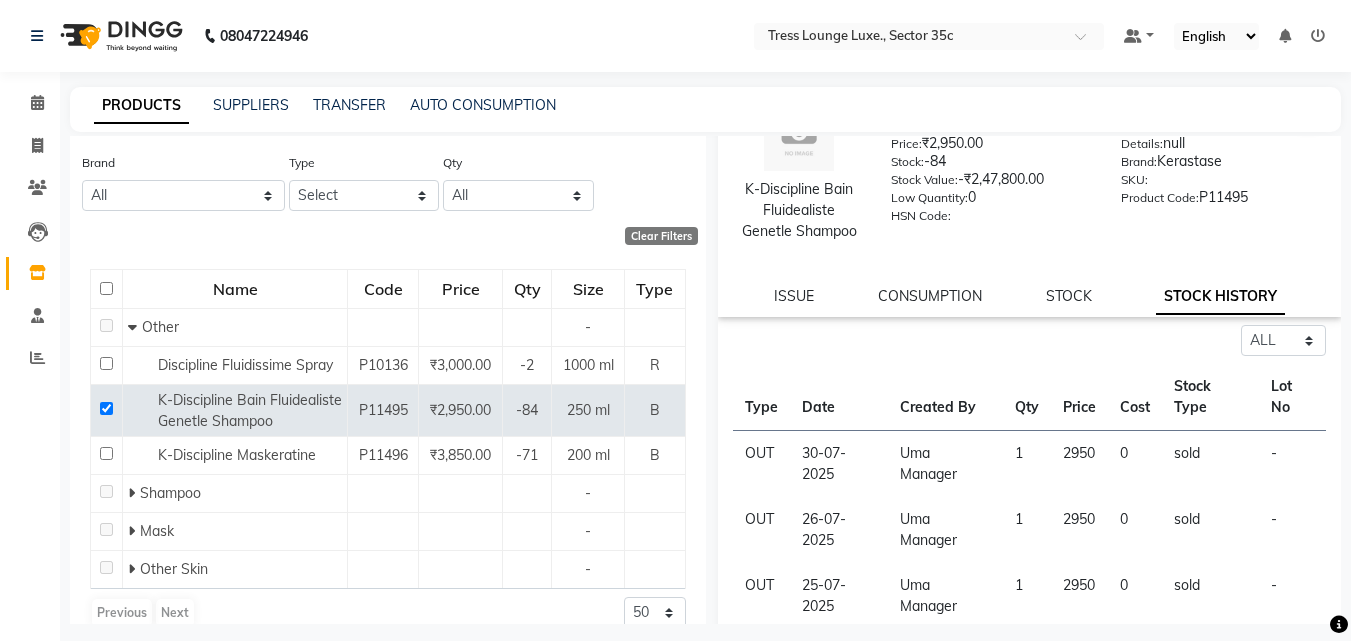 scroll, scrollTop: 100, scrollLeft: 0, axis: vertical 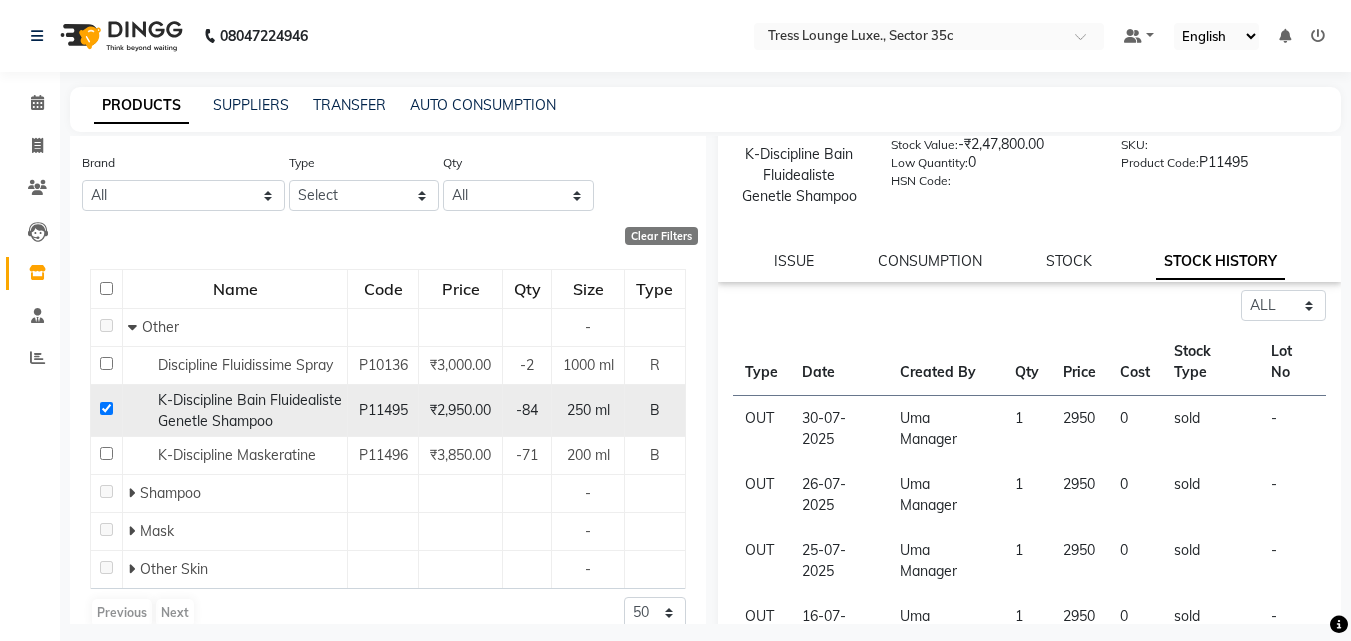 click 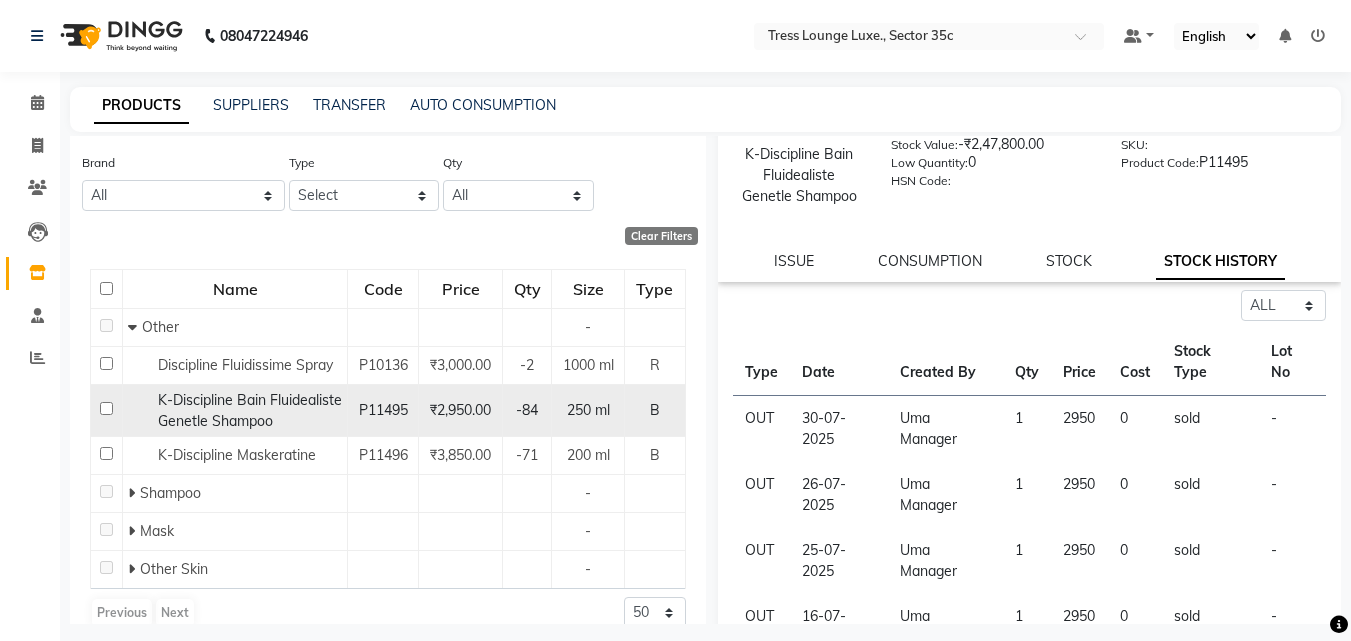 checkbox on "false" 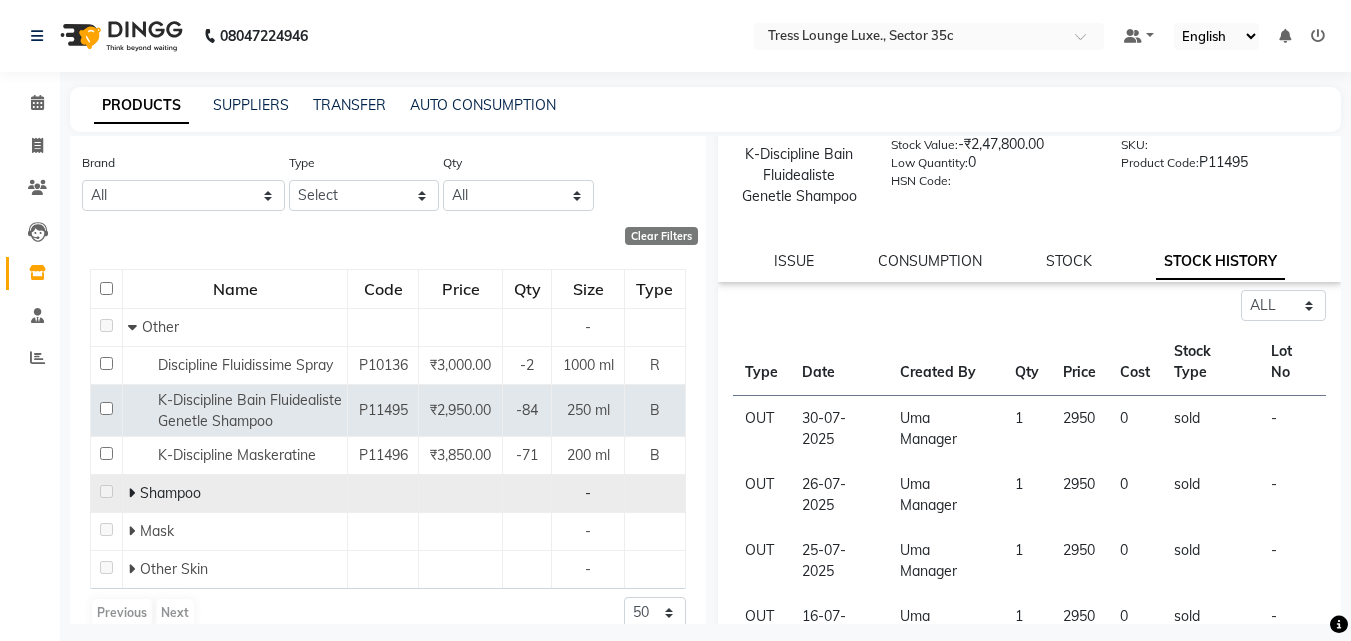 scroll, scrollTop: 12, scrollLeft: 0, axis: vertical 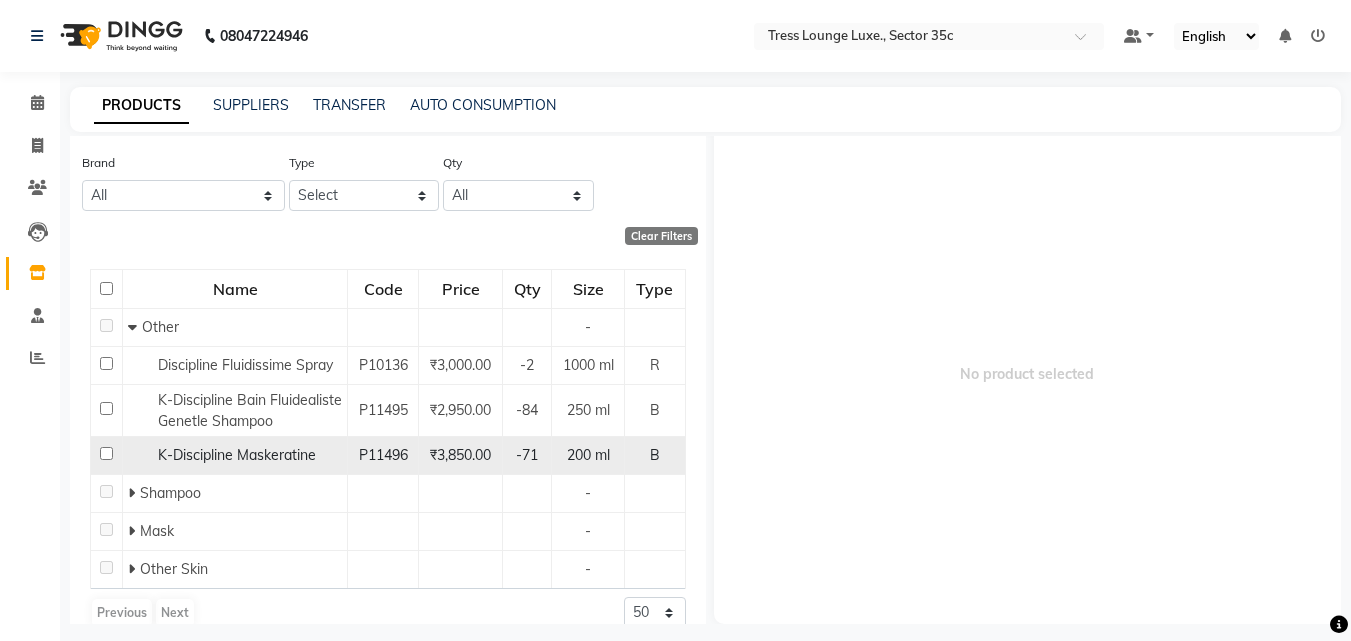 click 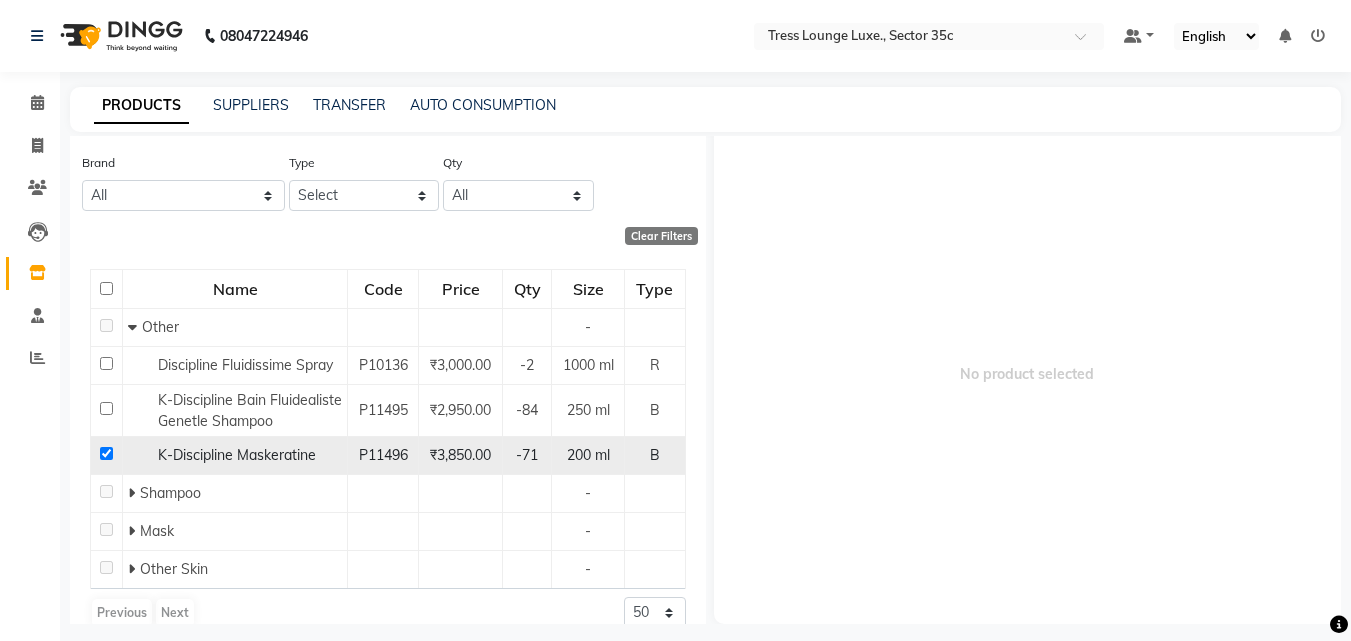 checkbox on "true" 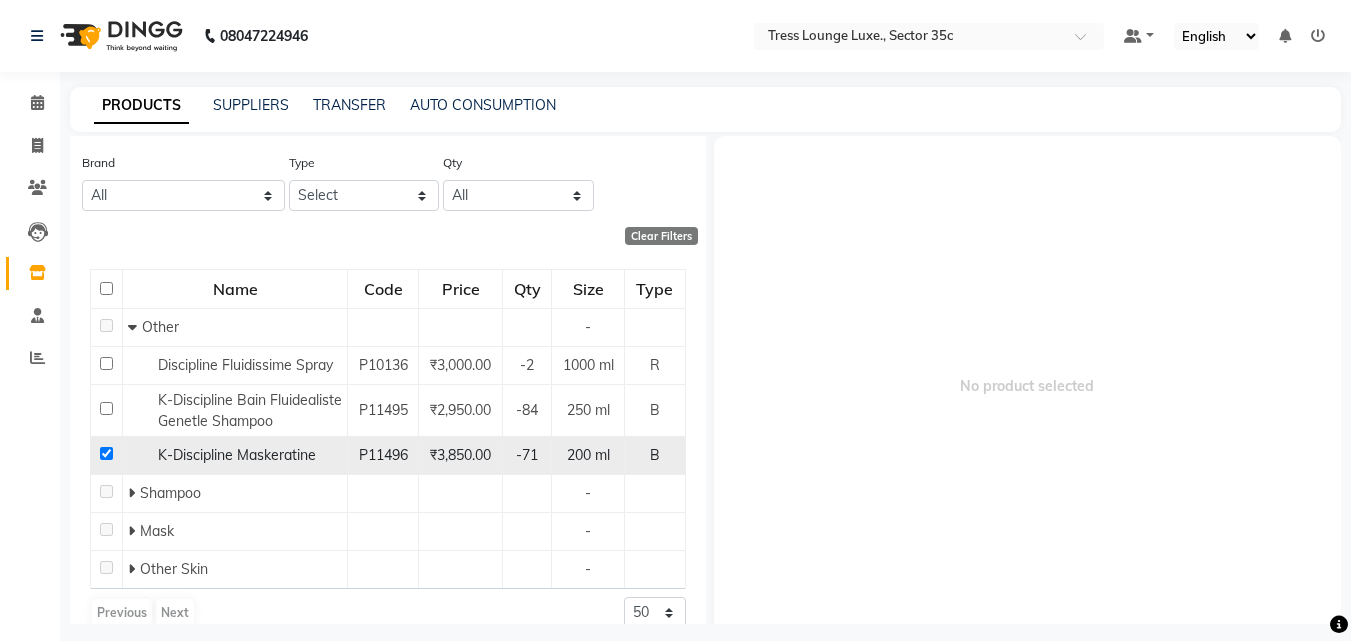 select 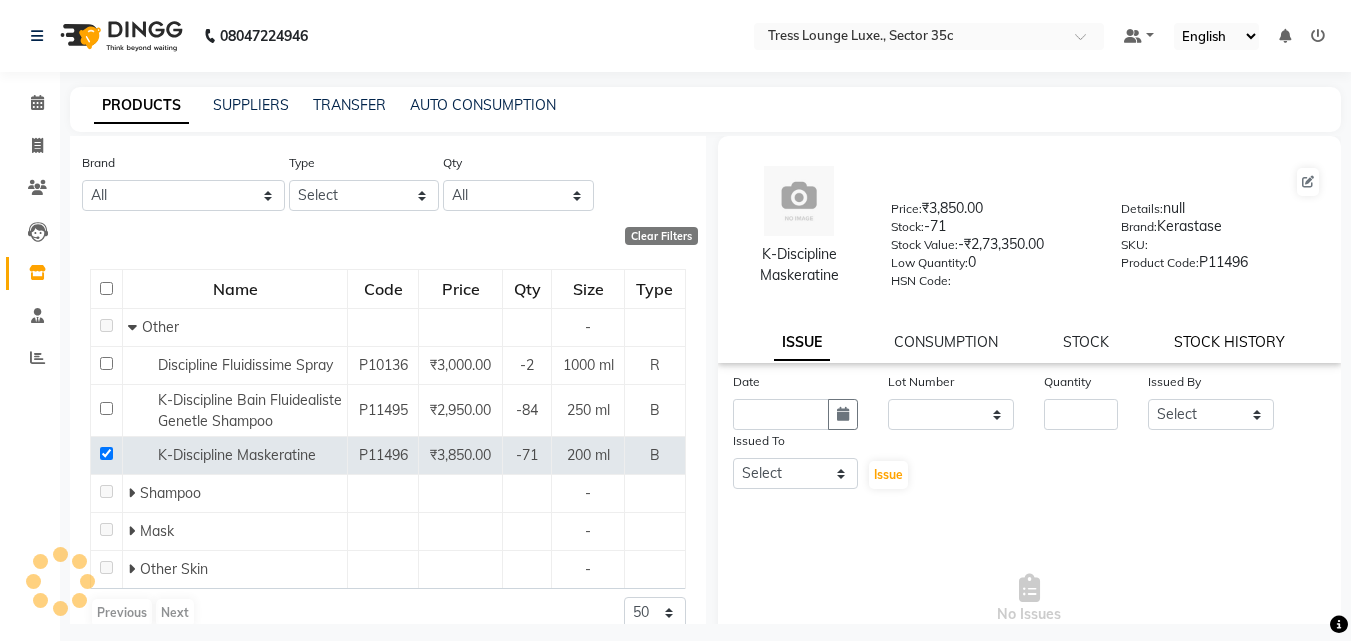 click on "STOCK HISTORY" 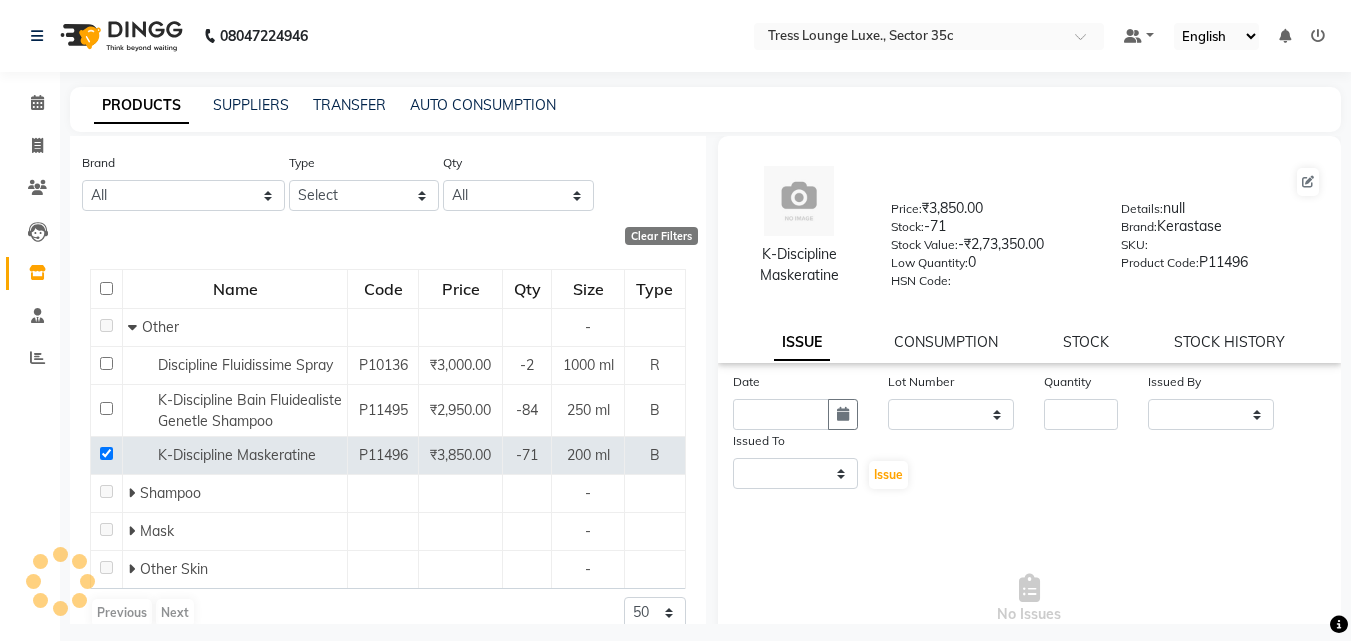 select on "all" 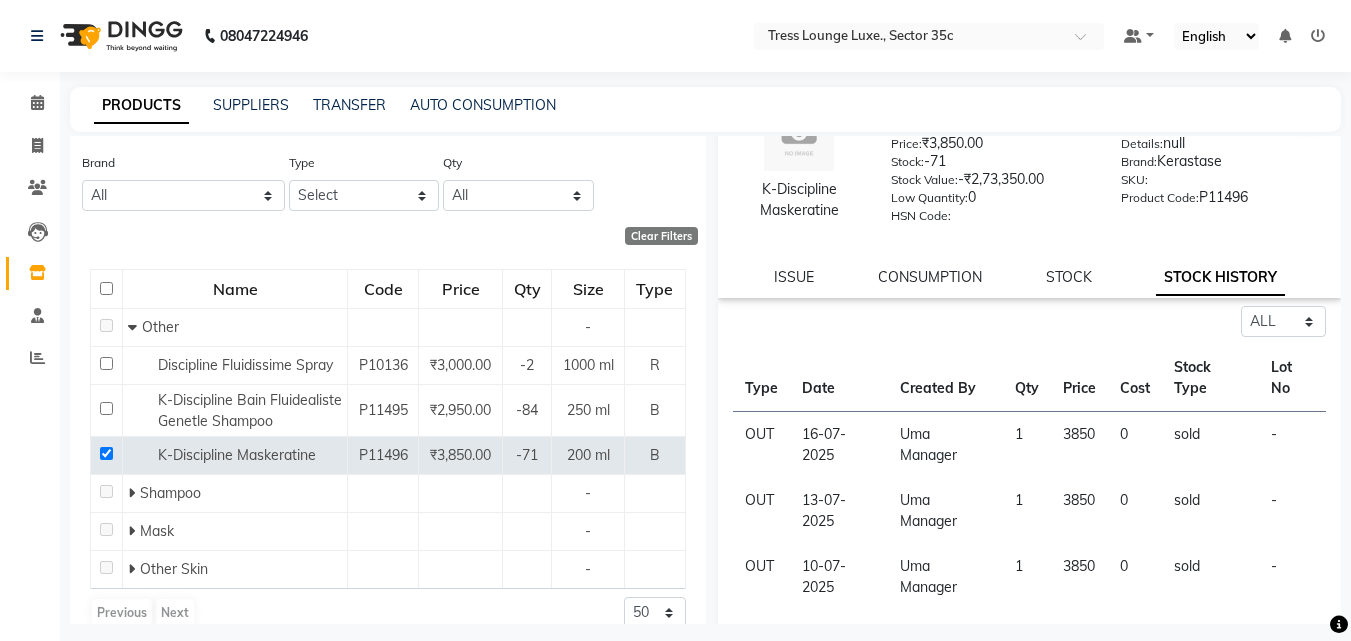 scroll, scrollTop: 100, scrollLeft: 0, axis: vertical 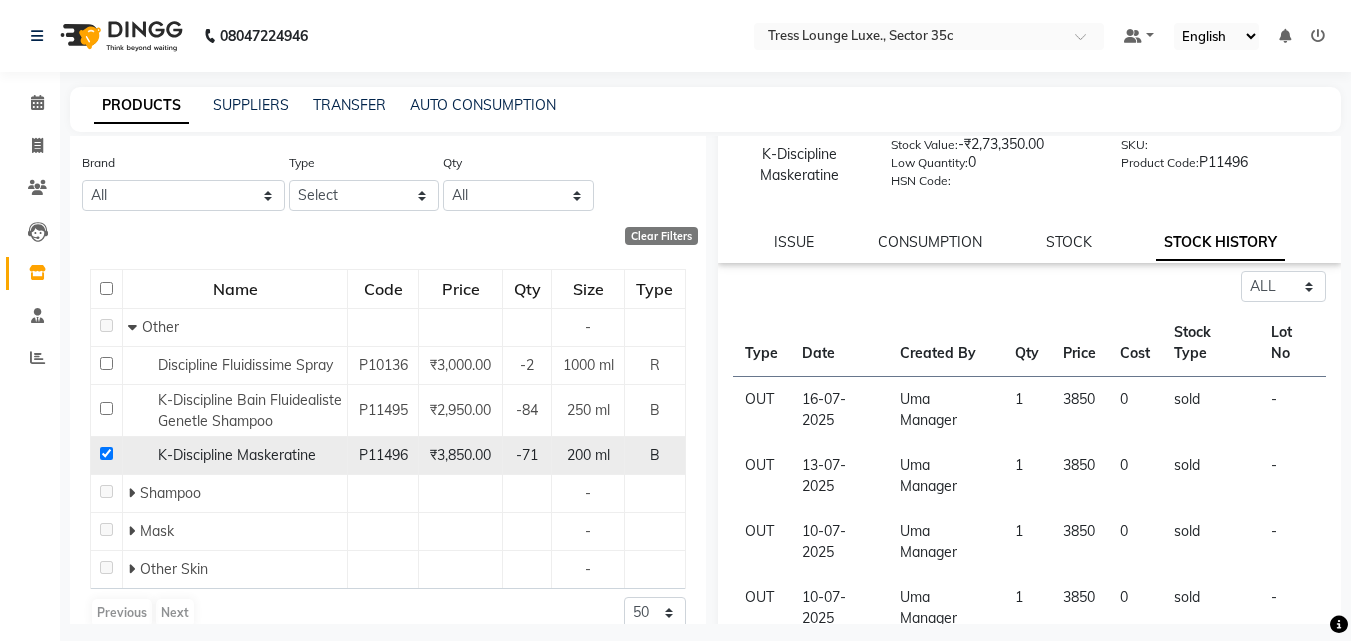 click 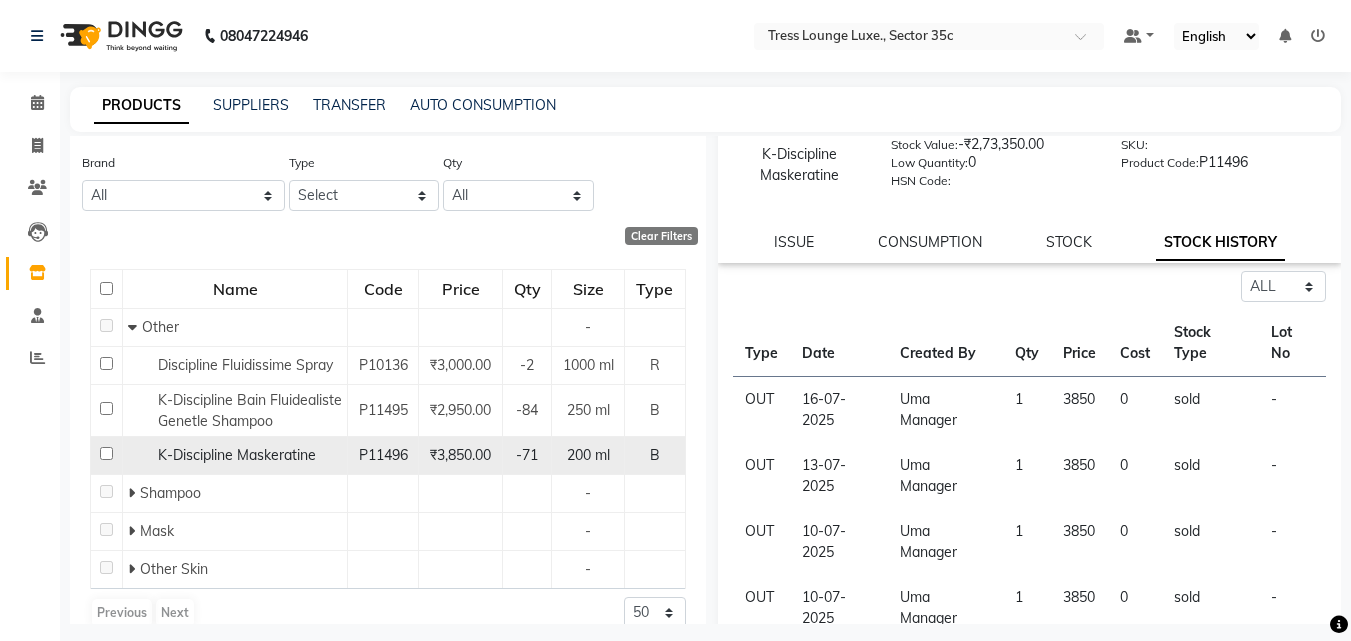 checkbox on "false" 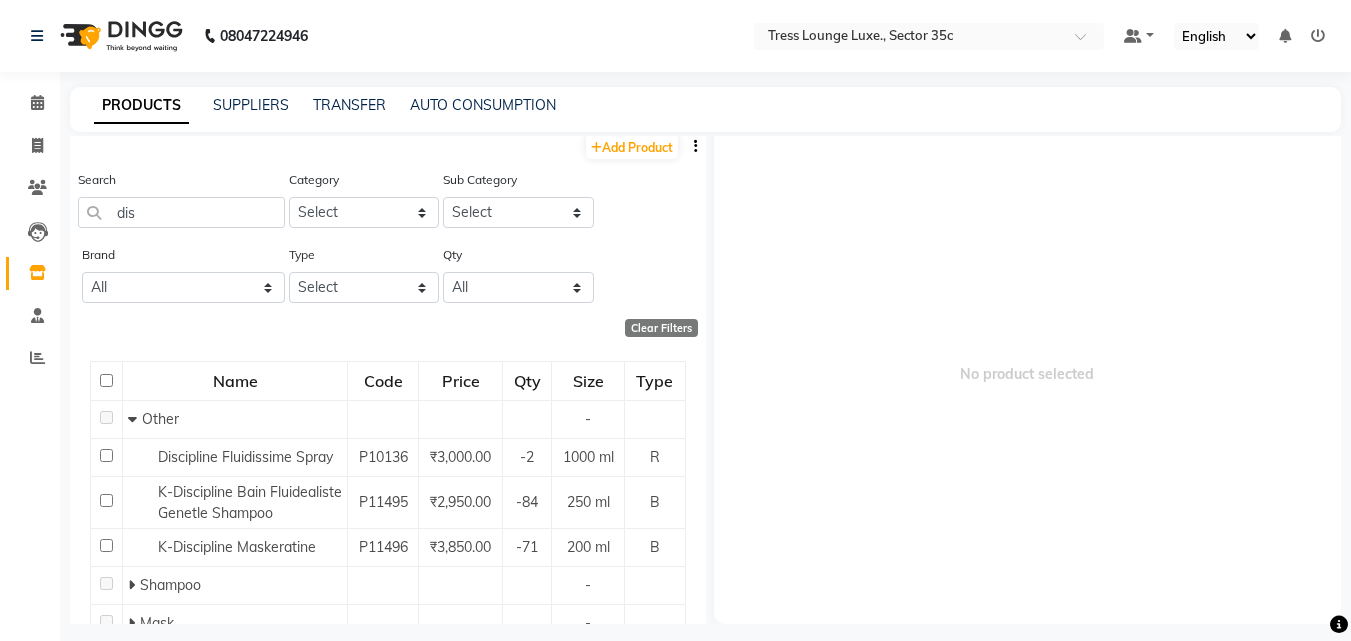 scroll, scrollTop: 0, scrollLeft: 0, axis: both 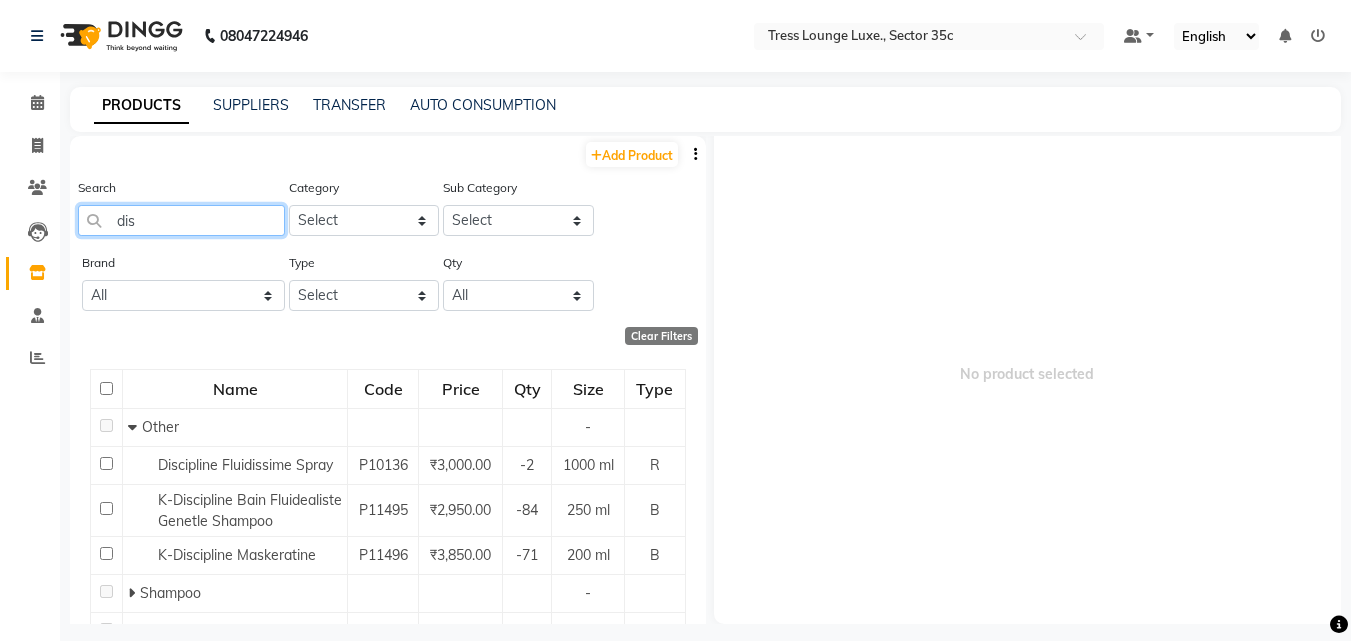 click on "dis" 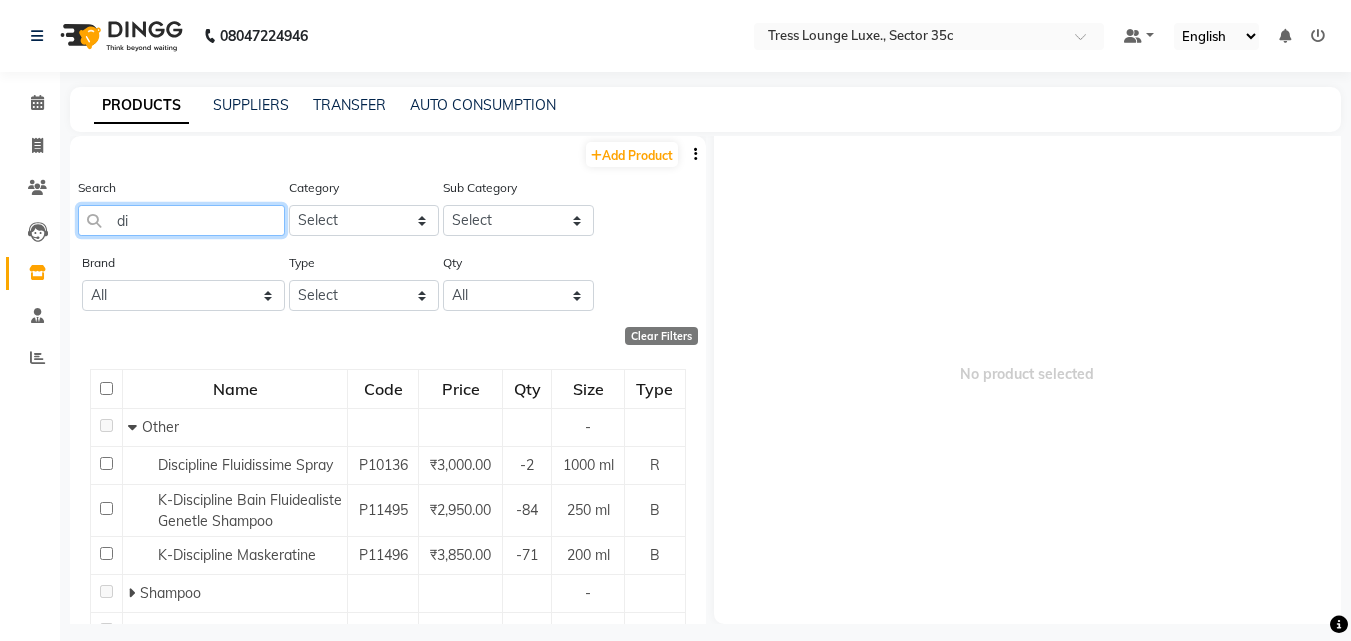 type on "d" 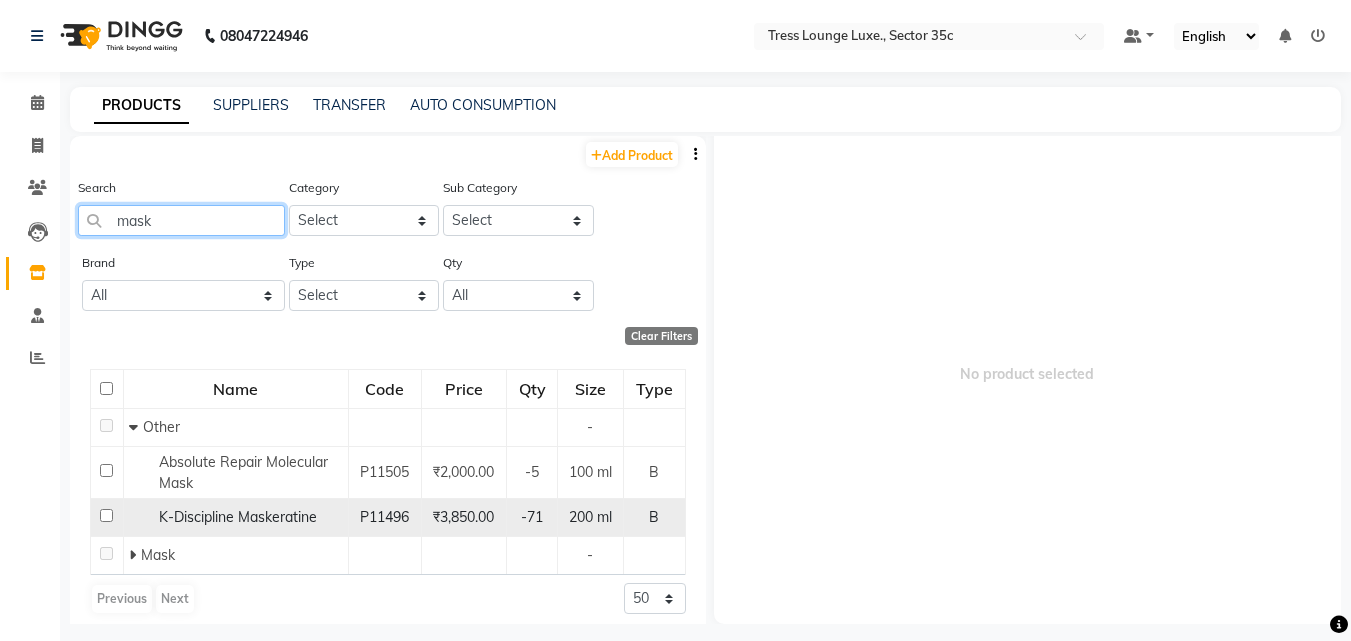 type on "mask" 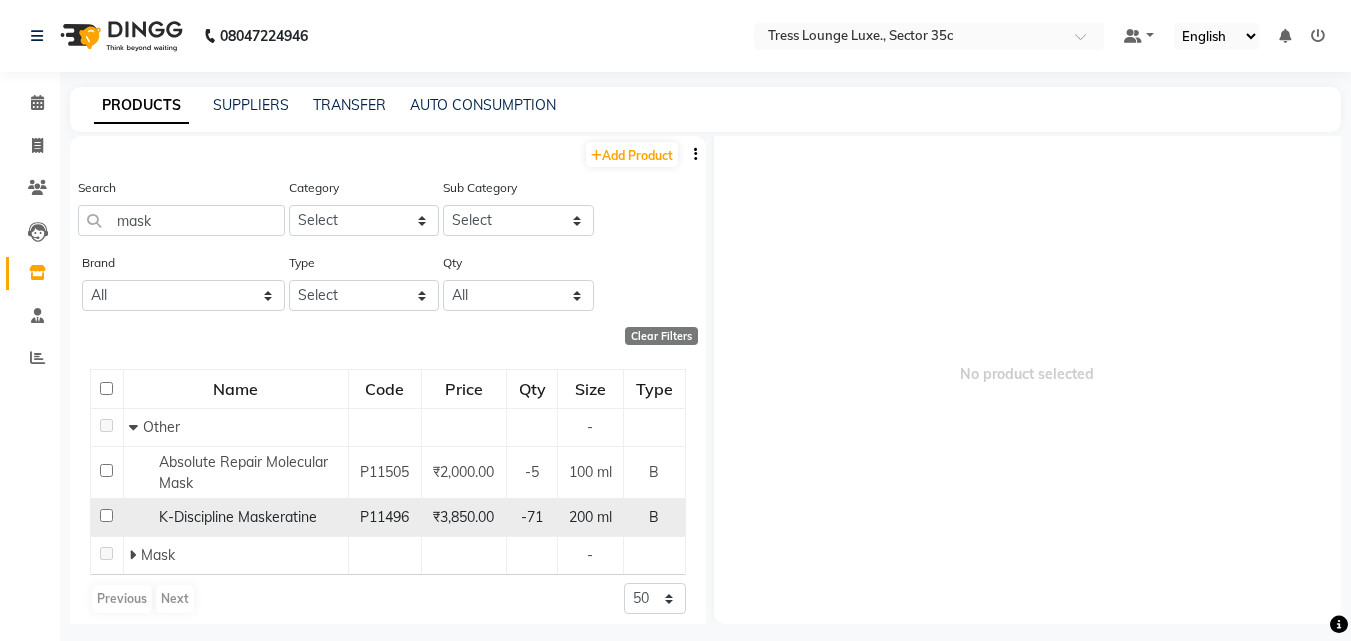 click 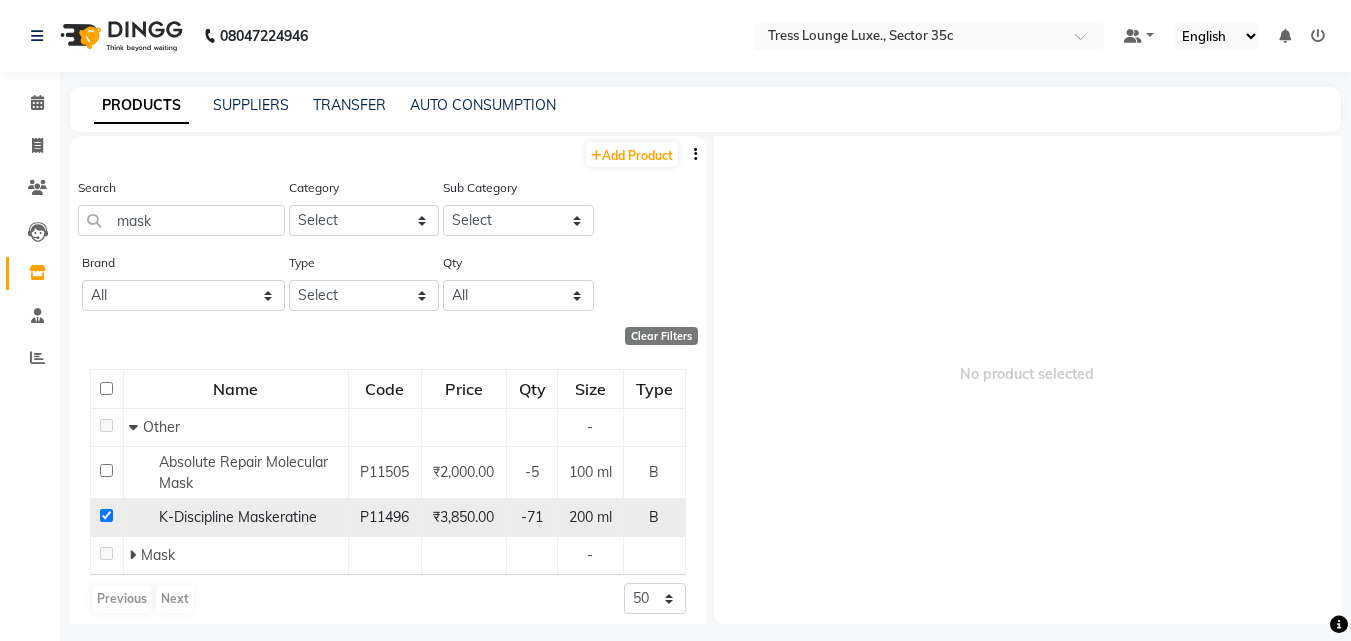 checkbox on "true" 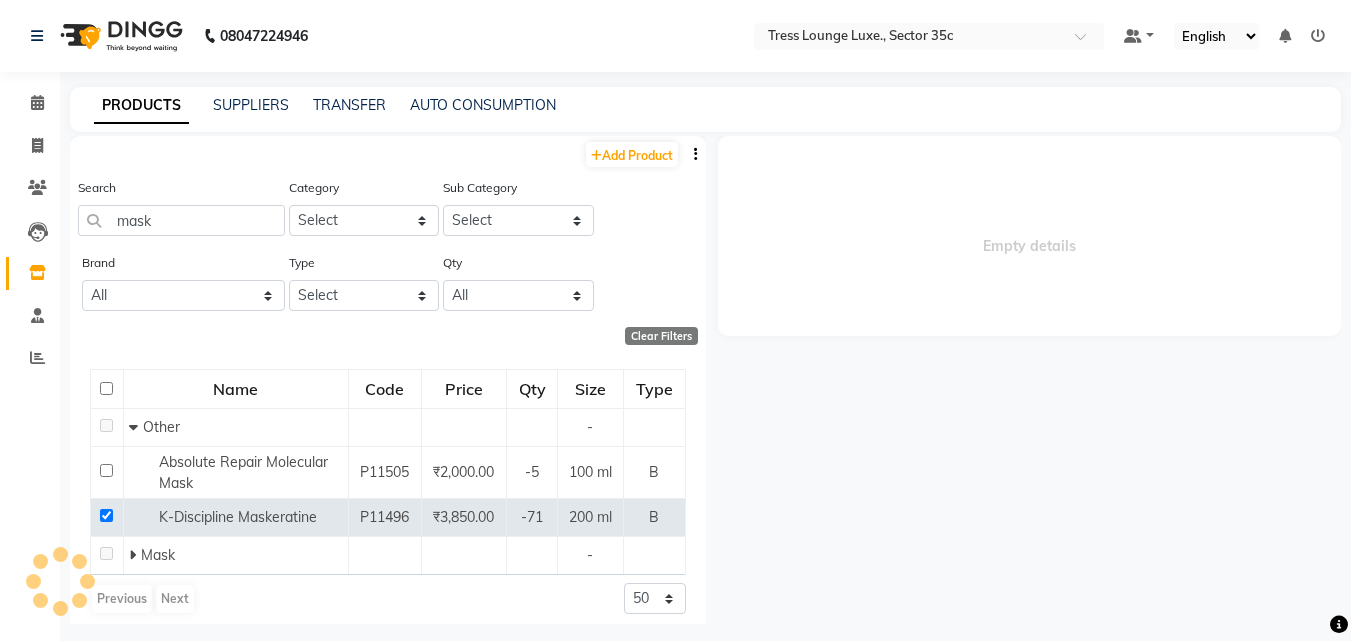 select 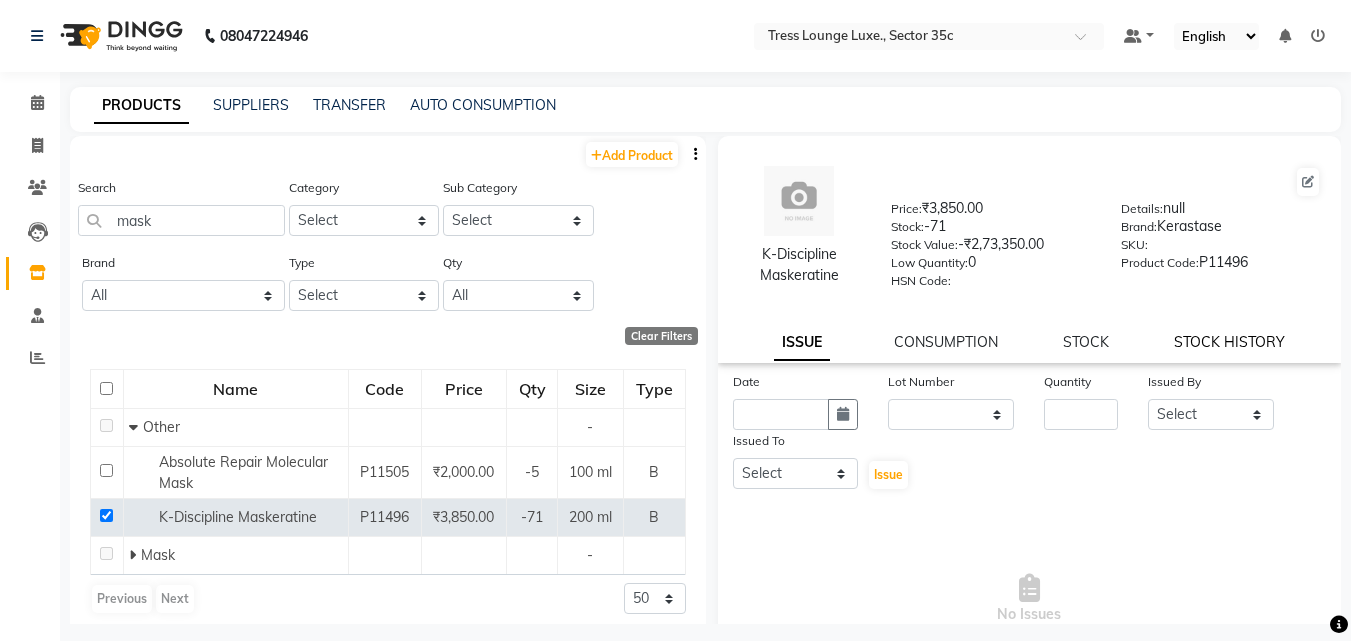 click on "STOCK HISTORY" 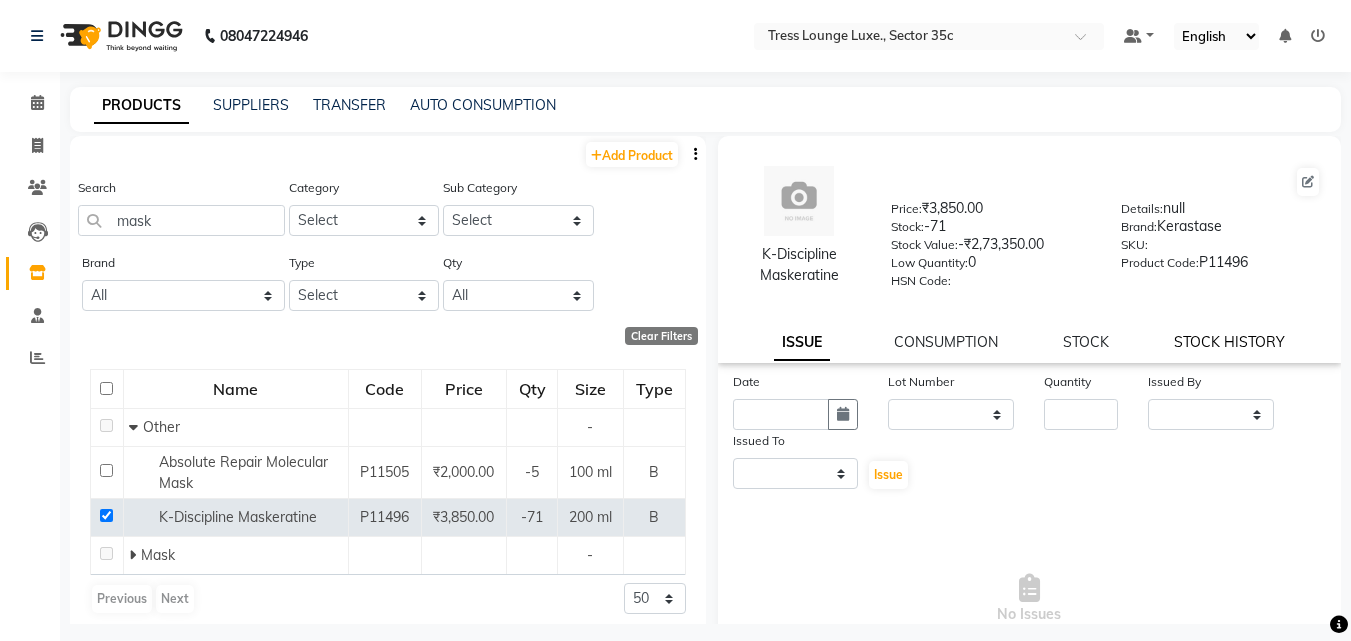 select on "all" 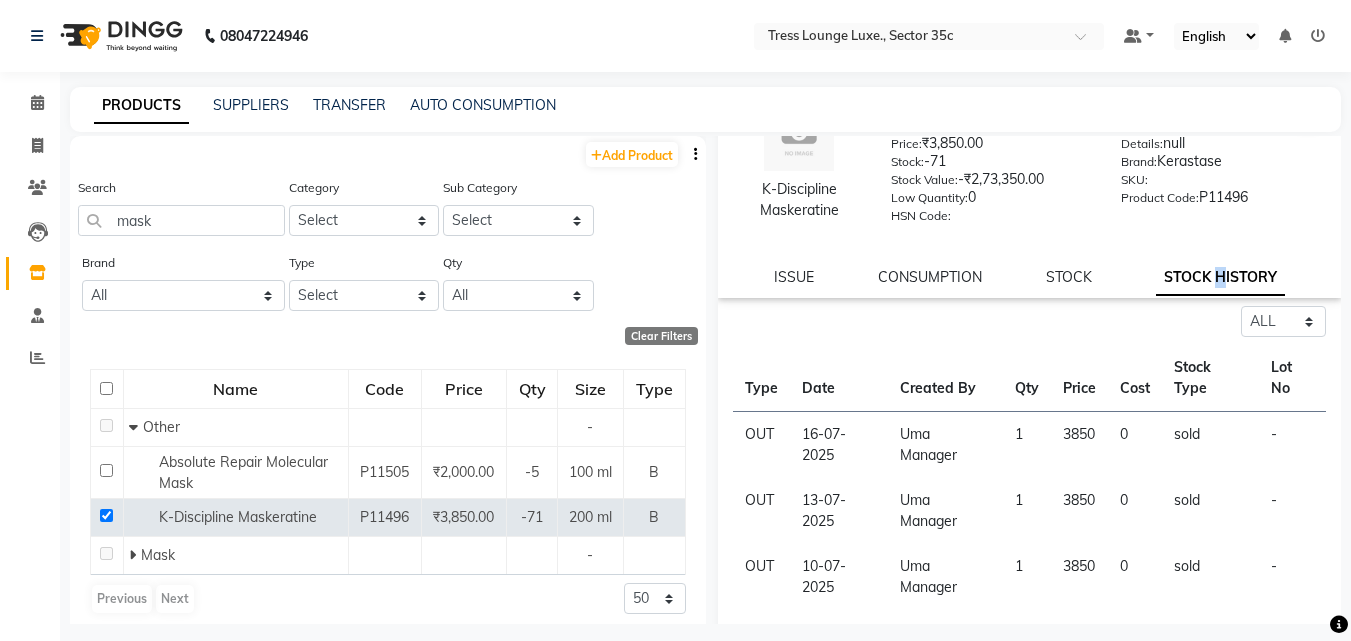 scroll, scrollTop: 100, scrollLeft: 0, axis: vertical 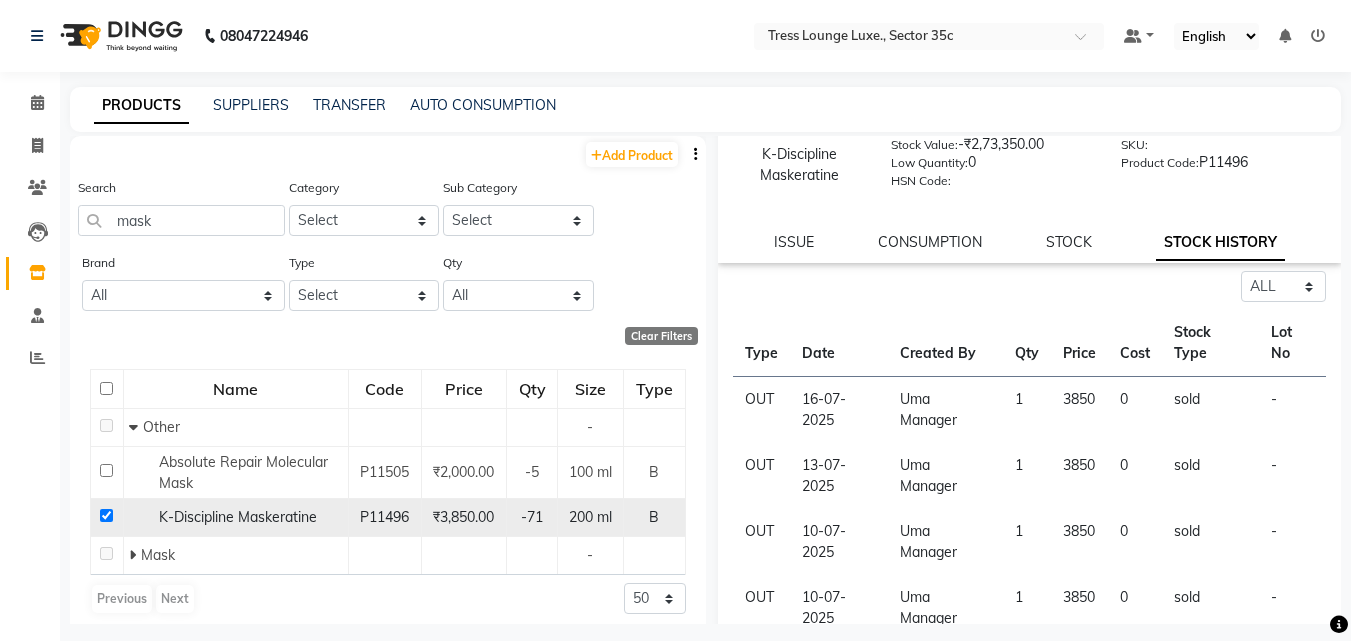 click 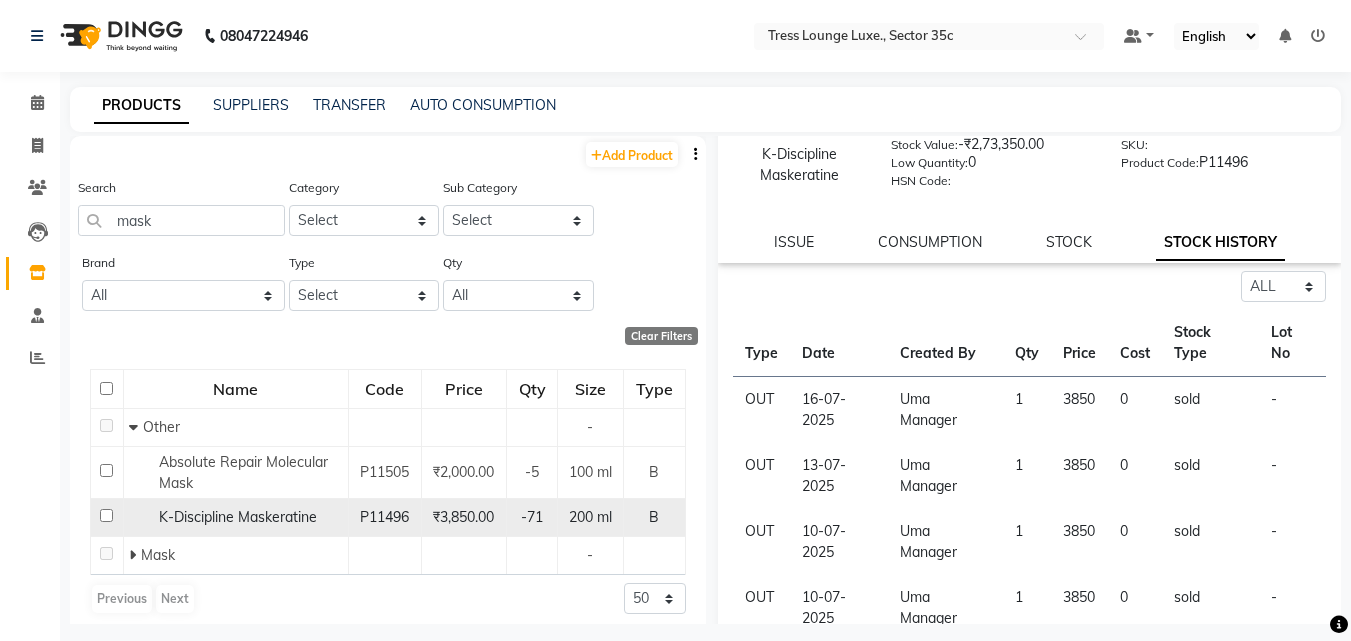 checkbox on "false" 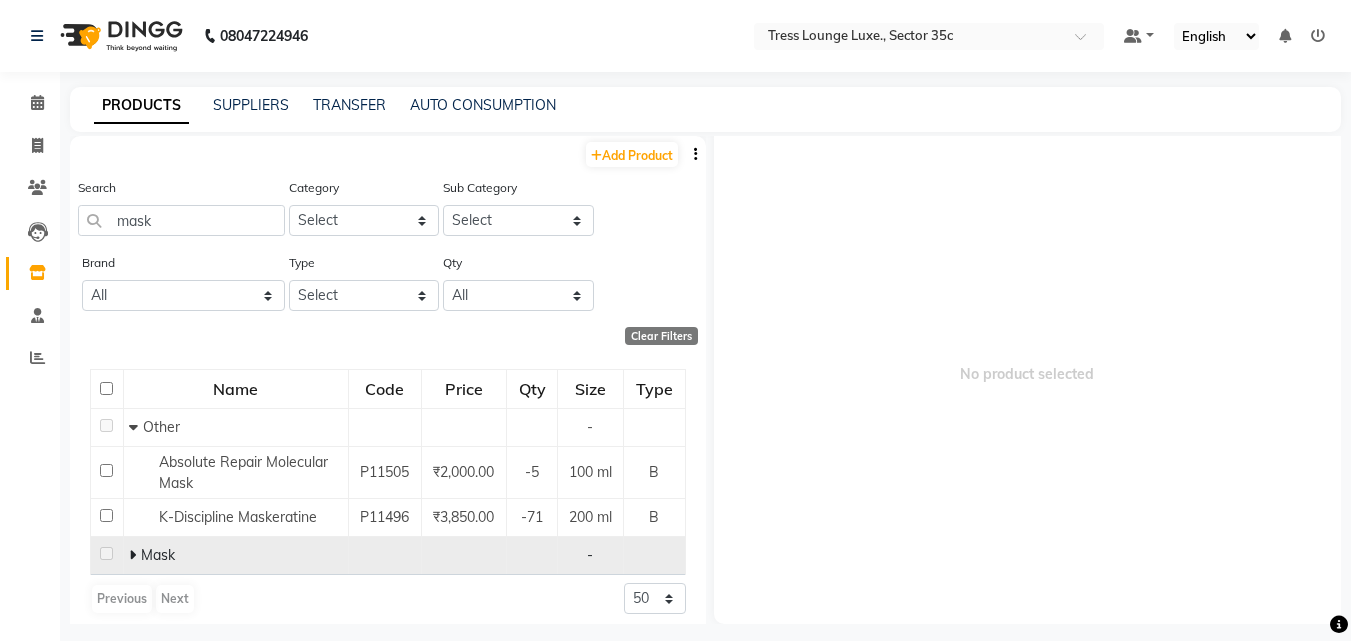 scroll, scrollTop: 12, scrollLeft: 0, axis: vertical 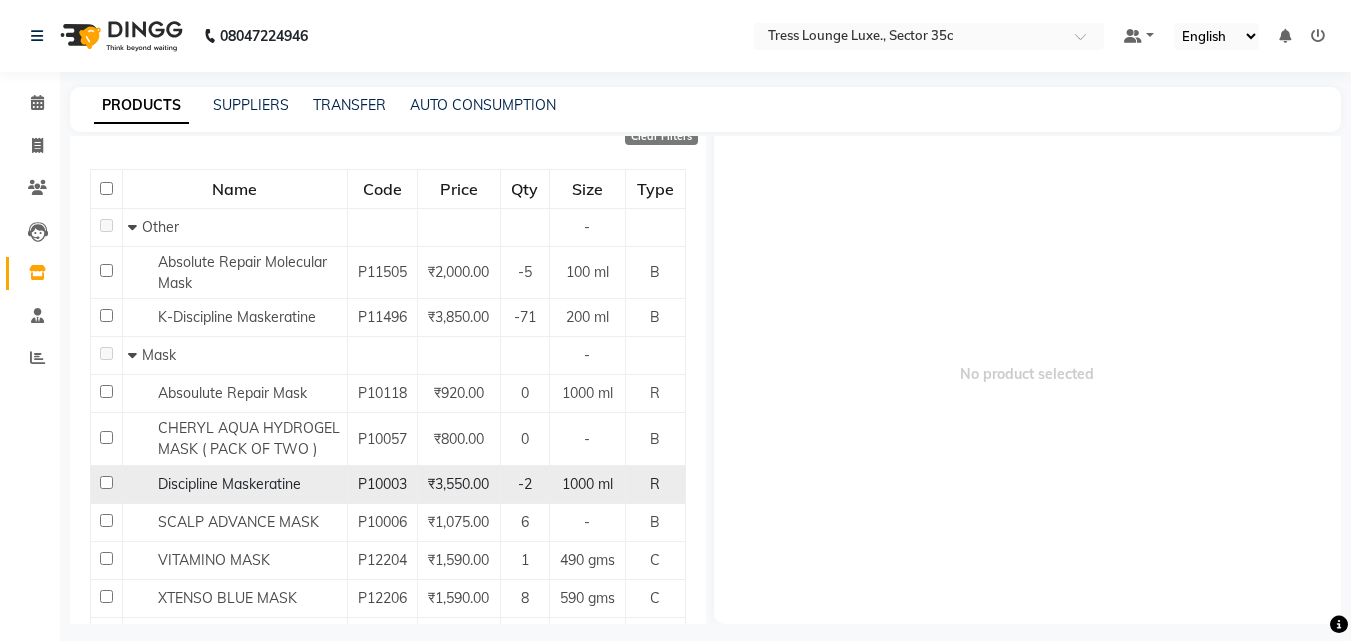 click 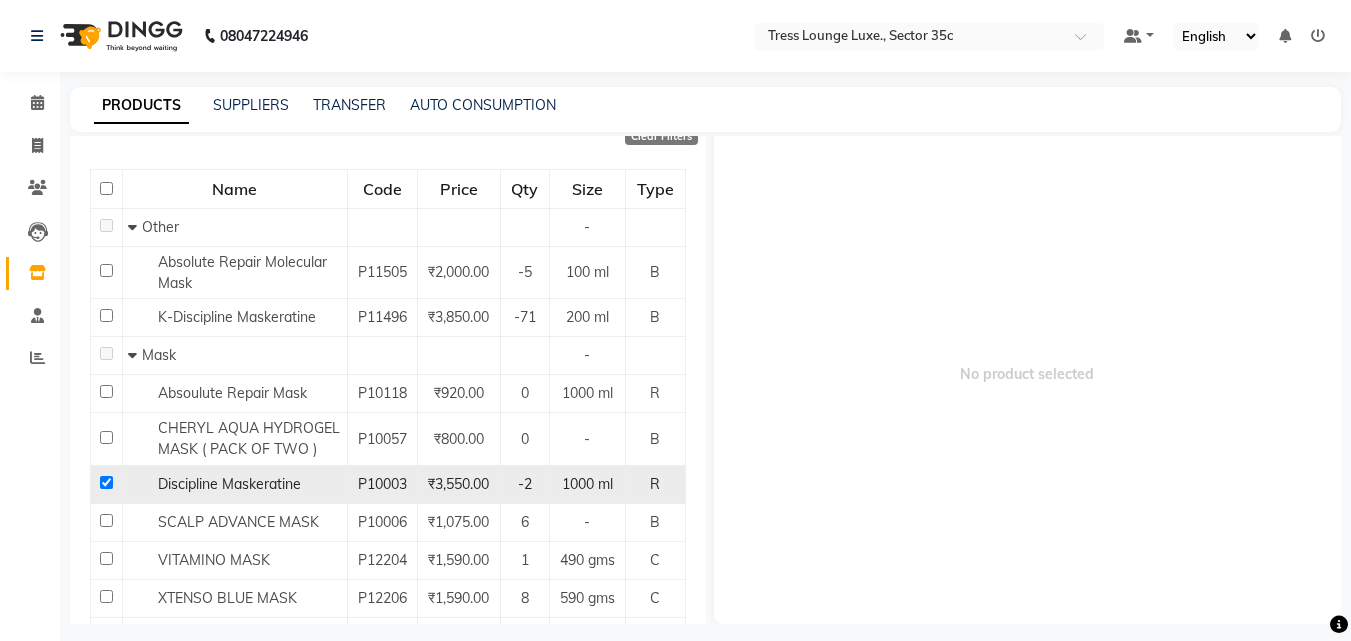 checkbox on "true" 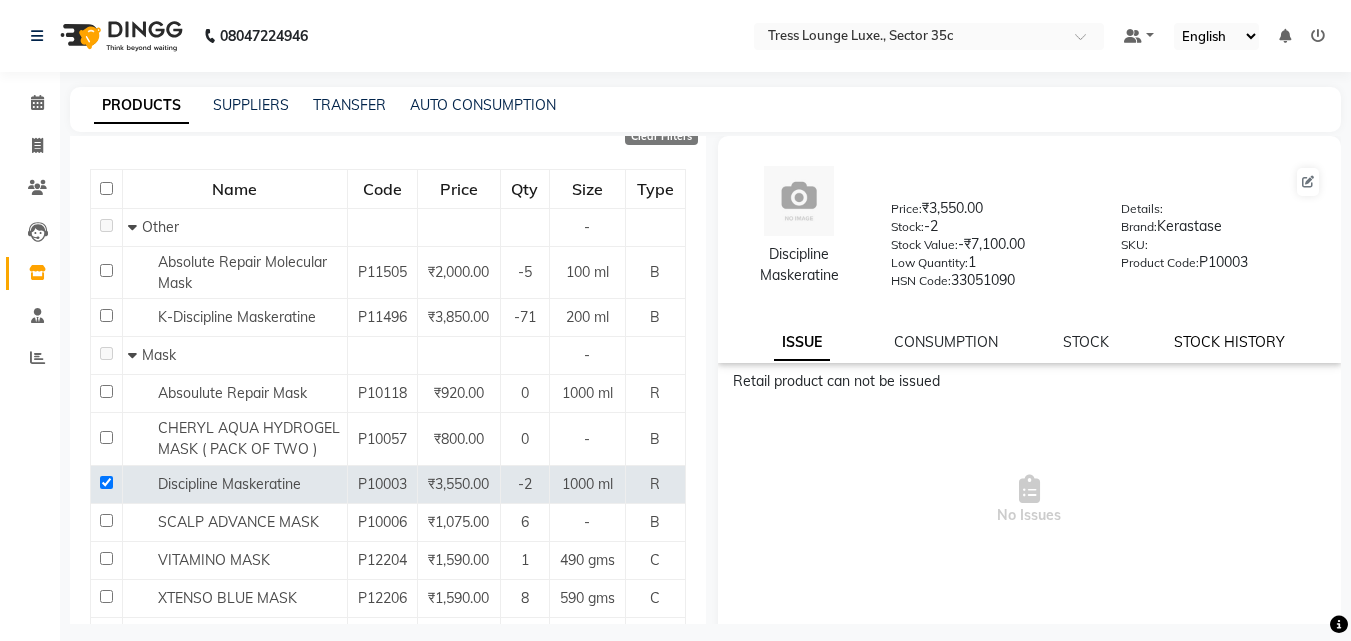 click on "STOCK HISTORY" 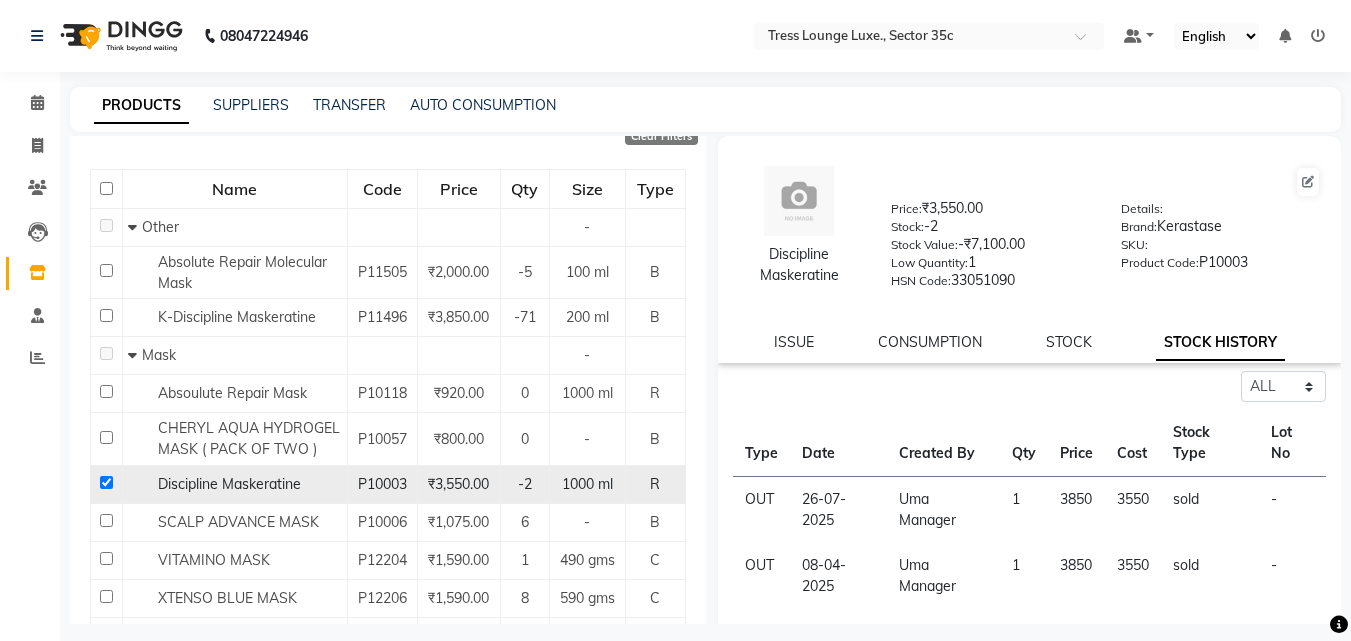 click 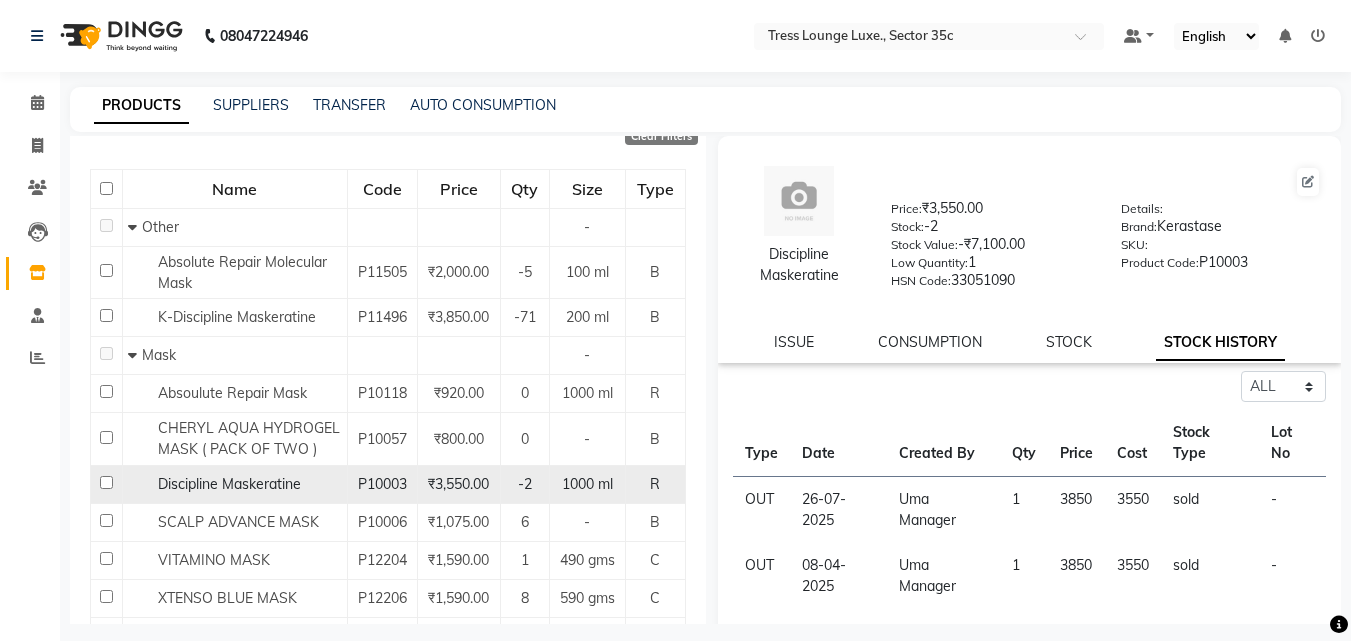 checkbox on "false" 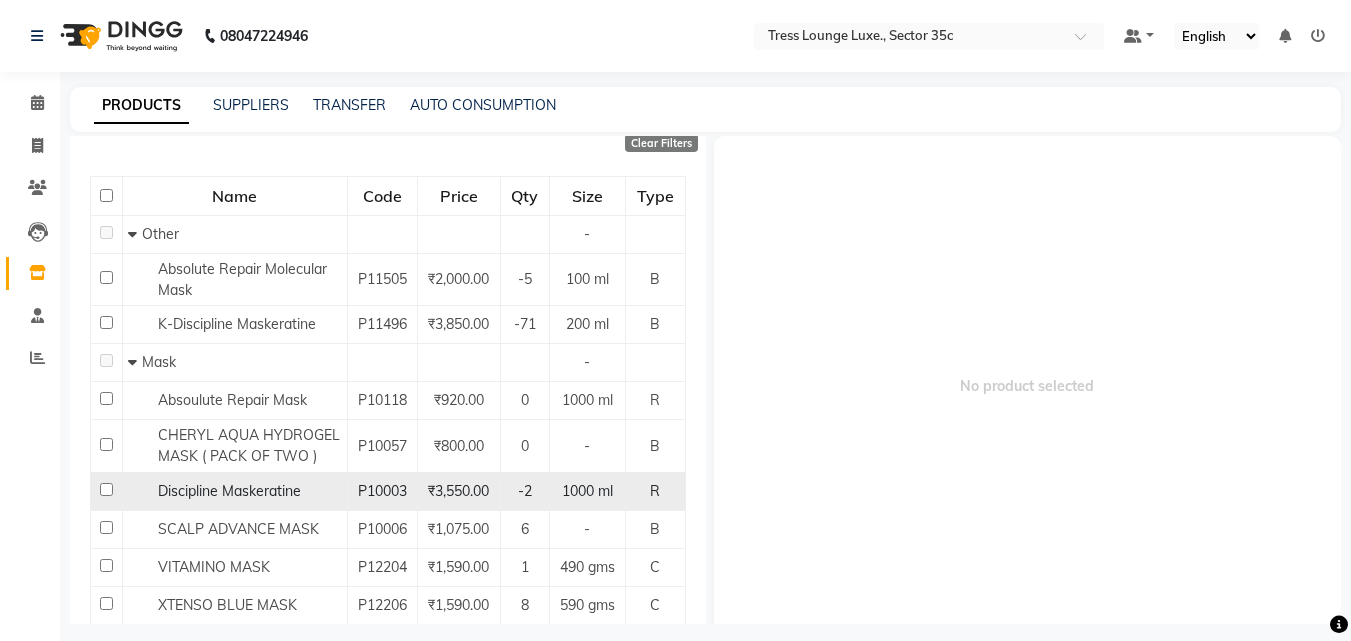 scroll, scrollTop: 93, scrollLeft: 0, axis: vertical 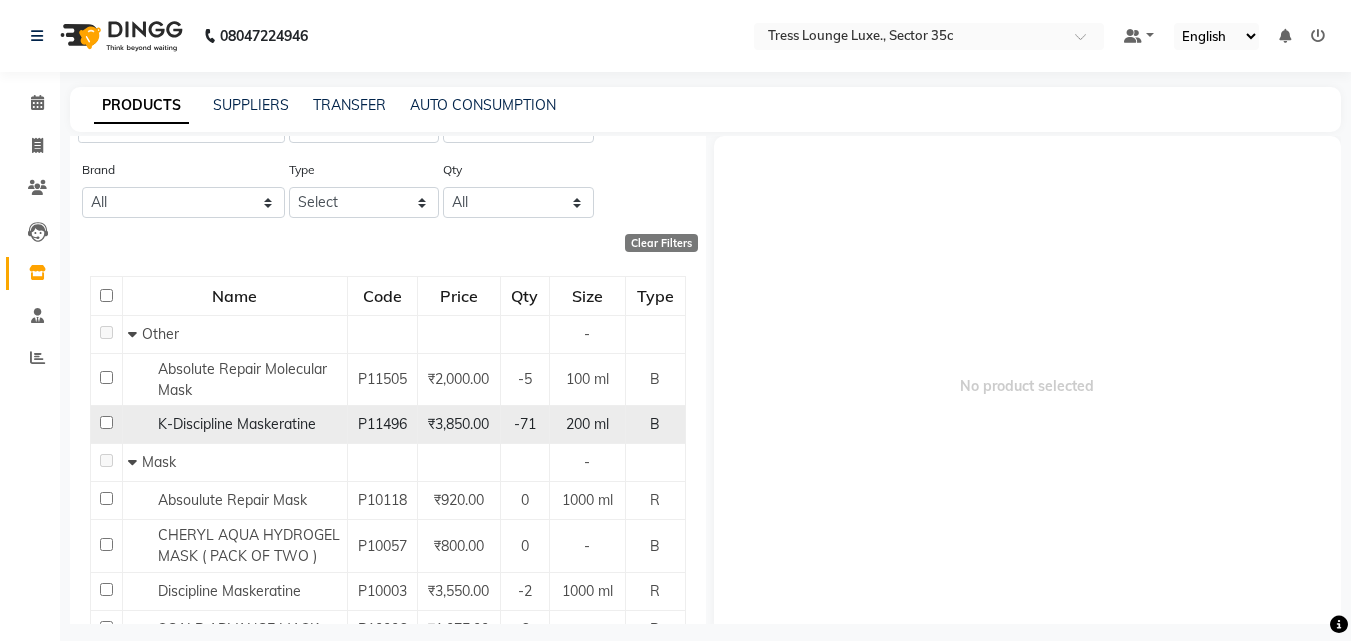 click 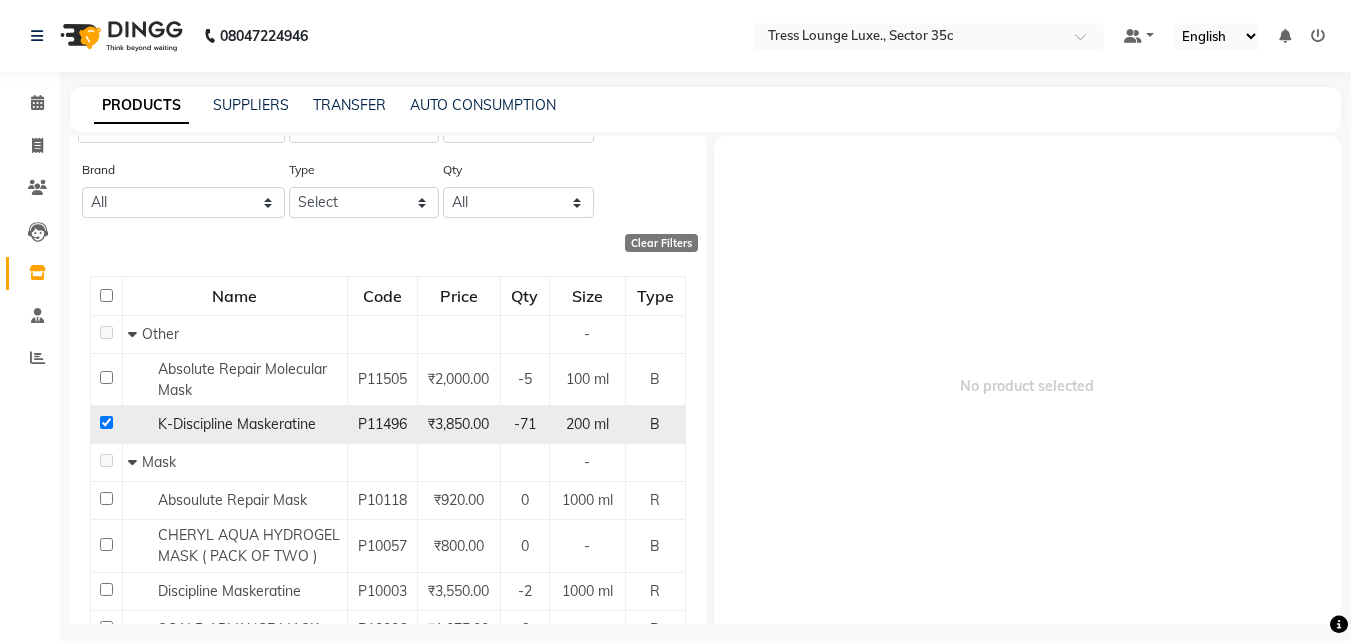 checkbox on "true" 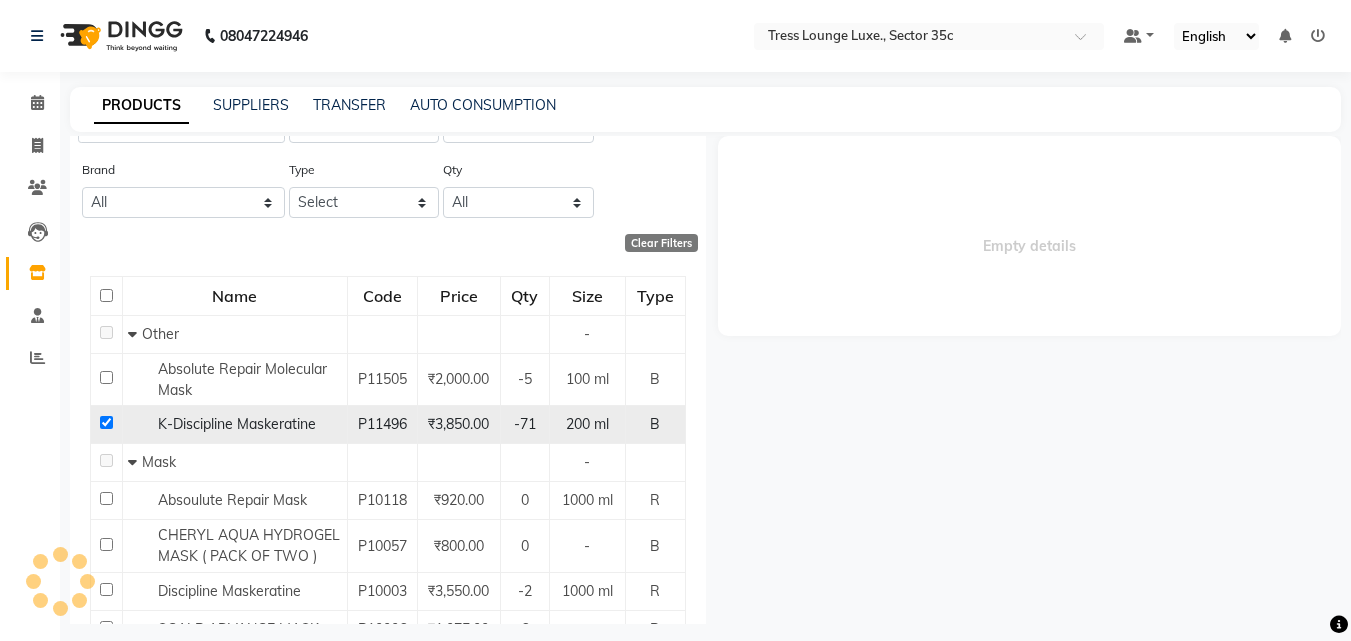 select 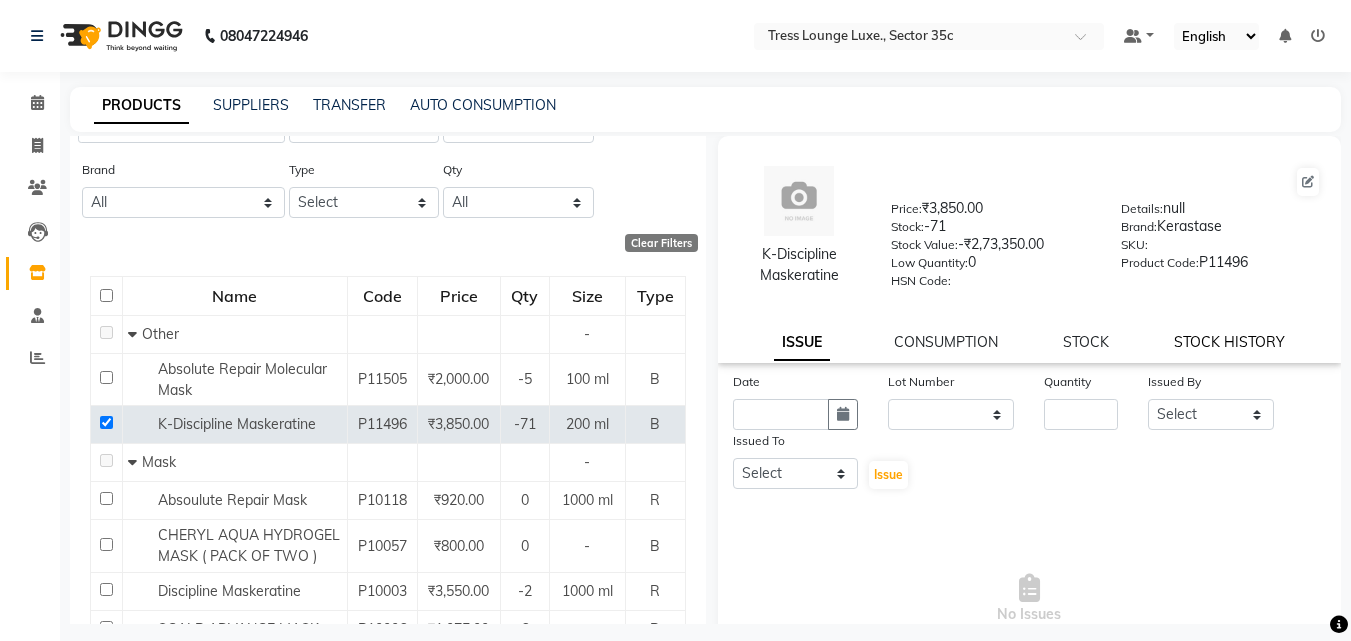 click on "STOCK HISTORY" 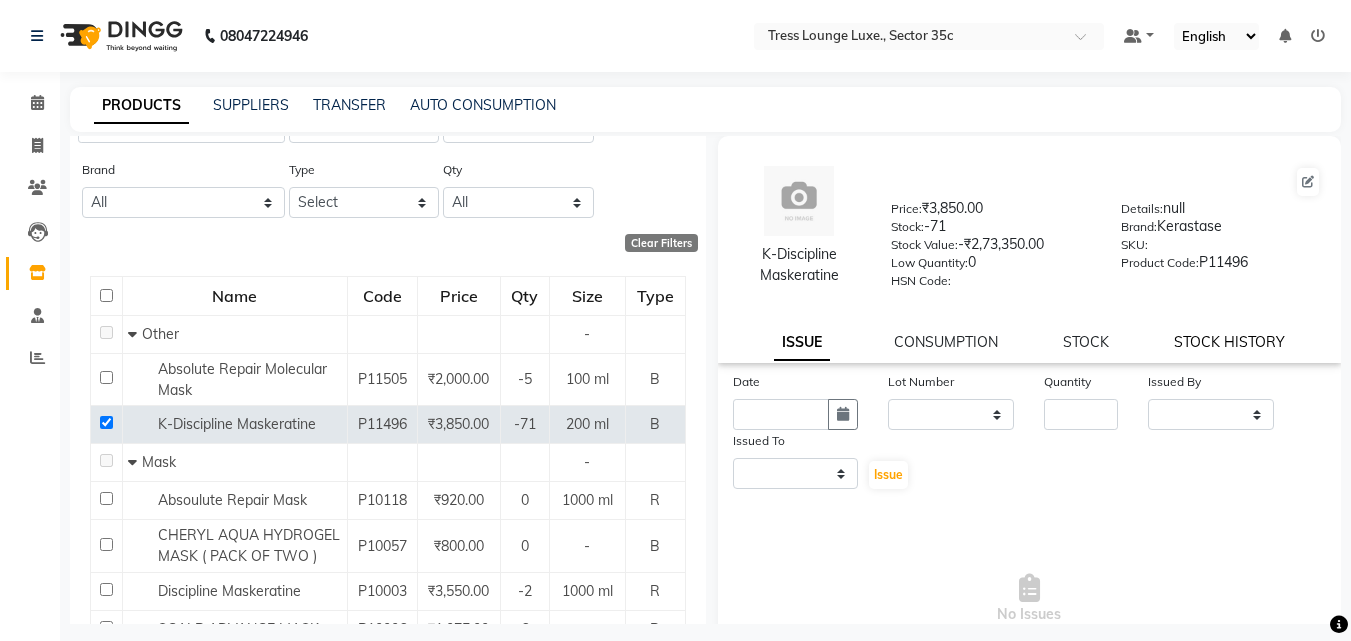 select on "all" 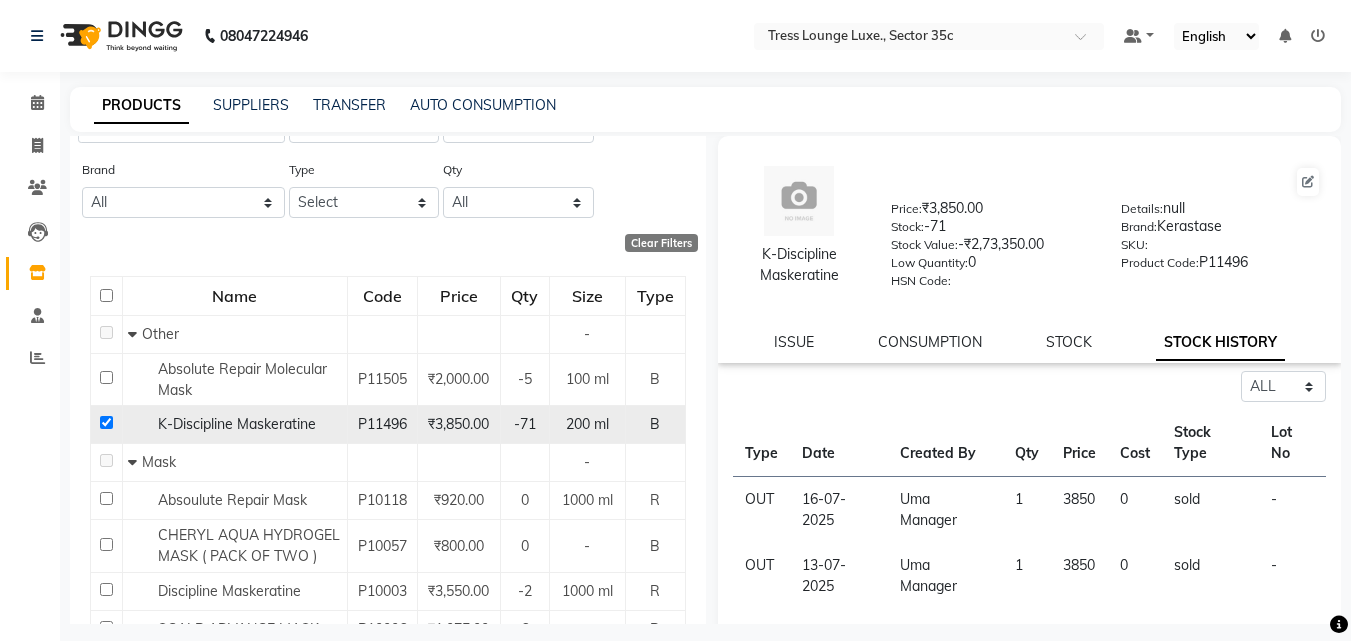 click 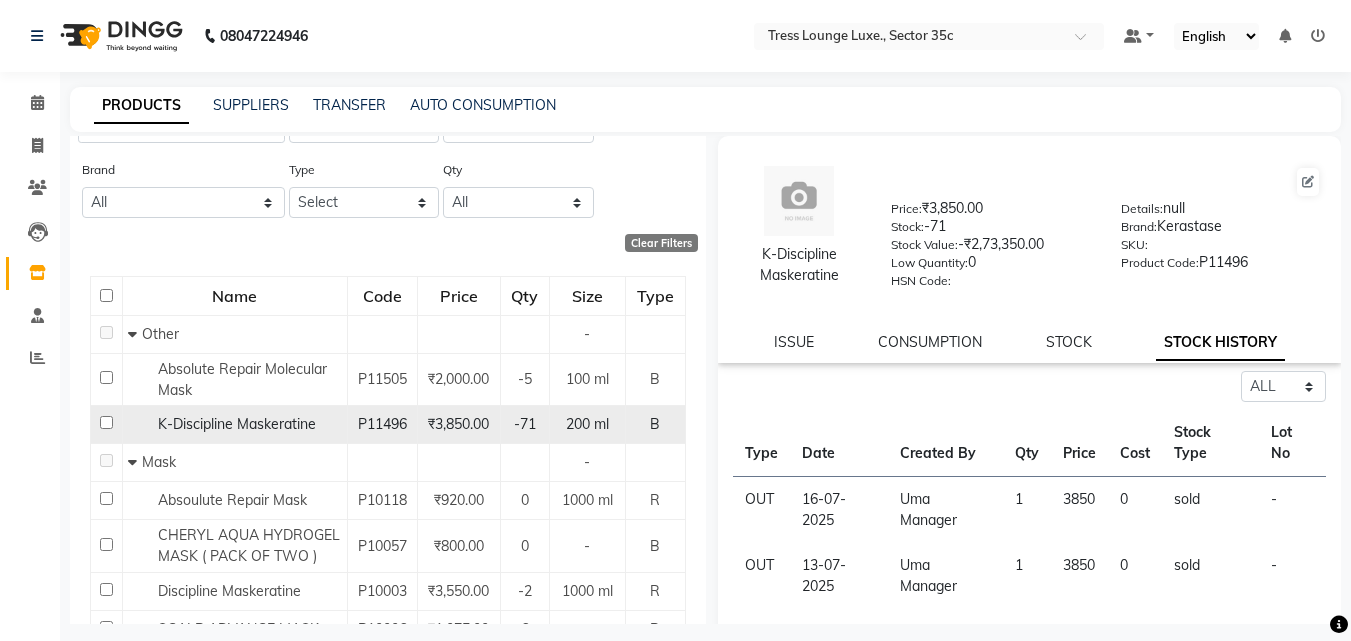 checkbox on "false" 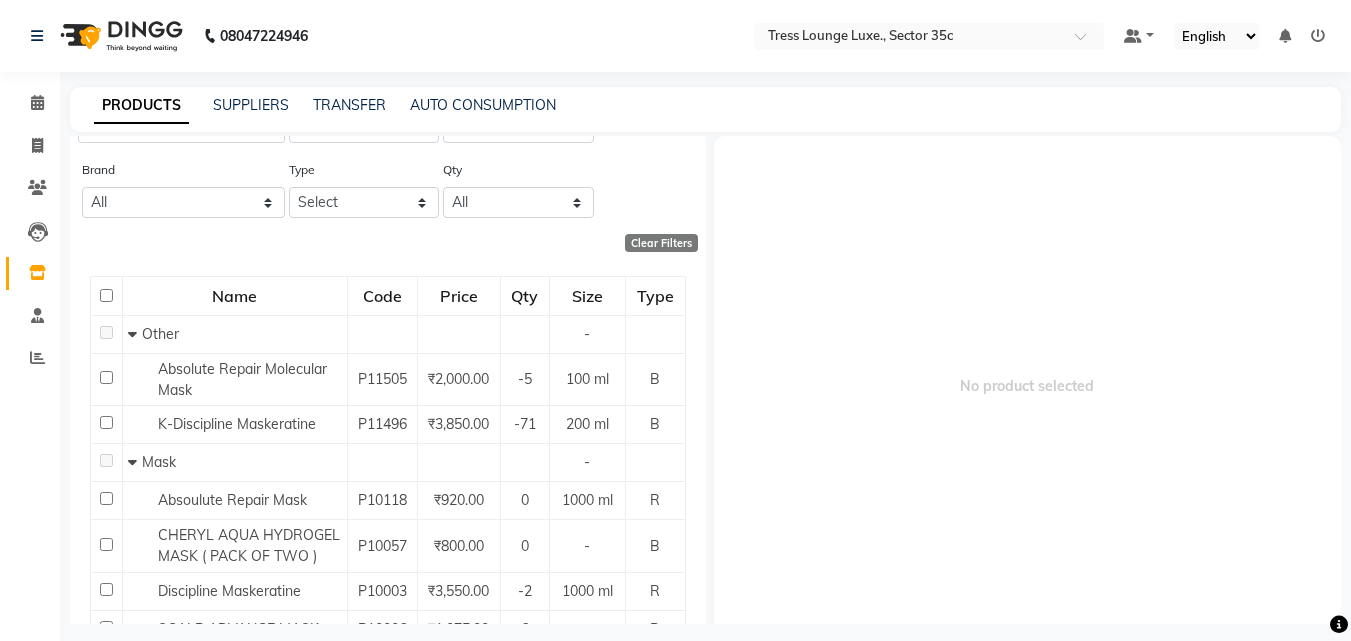 scroll, scrollTop: 0, scrollLeft: 0, axis: both 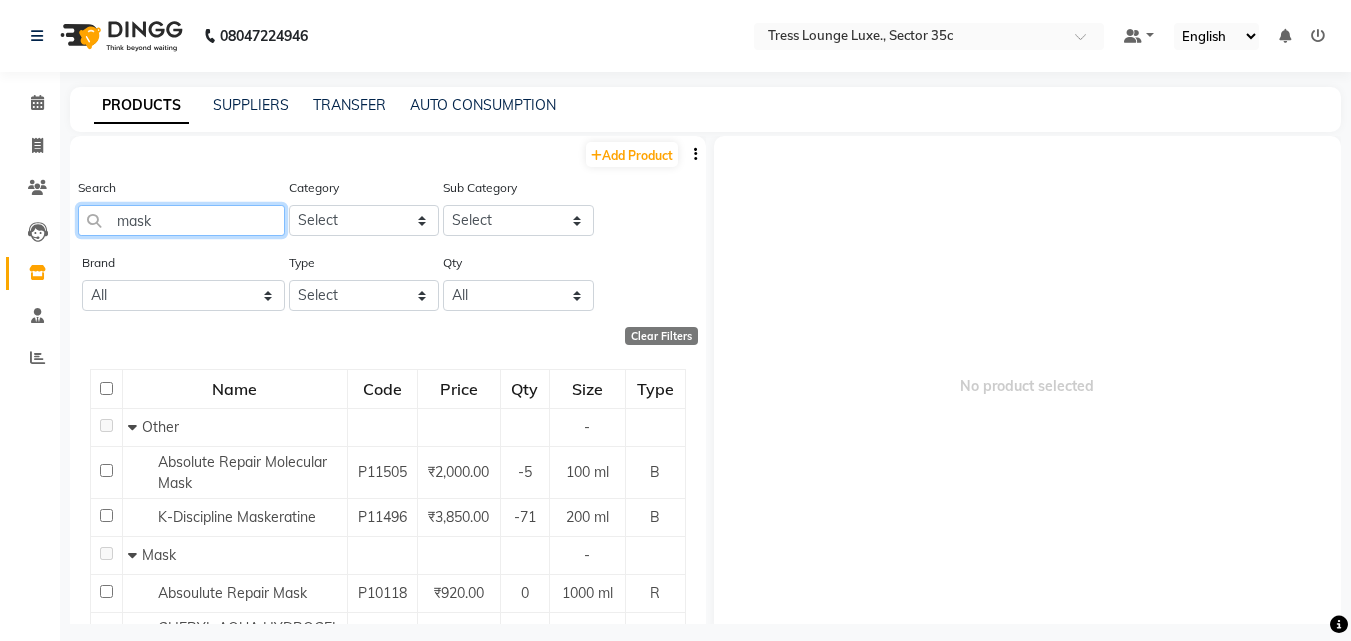 click on "mask" 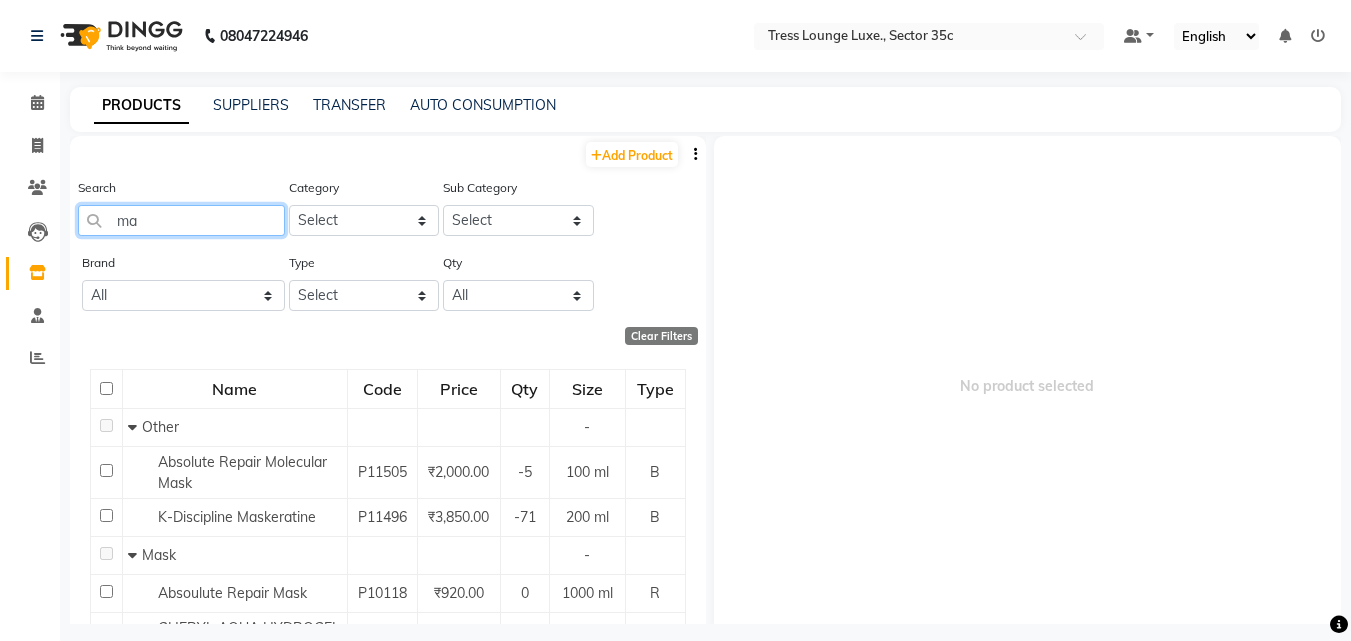 type on "m" 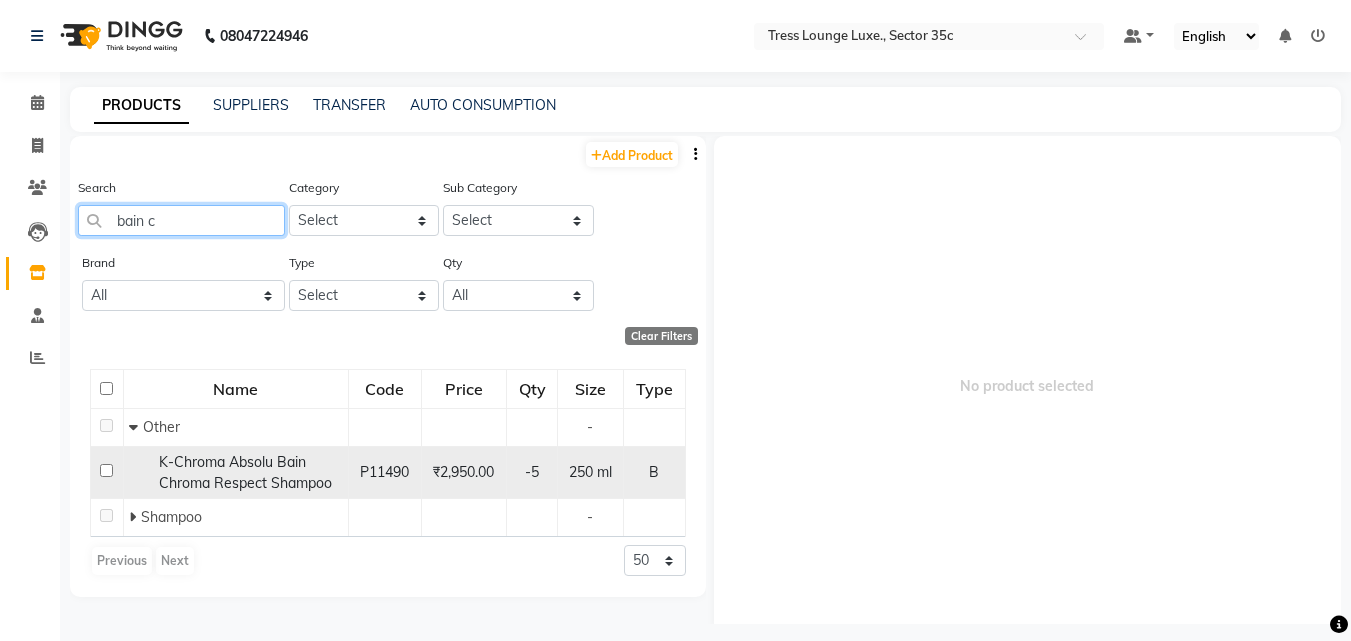 type on "bain c" 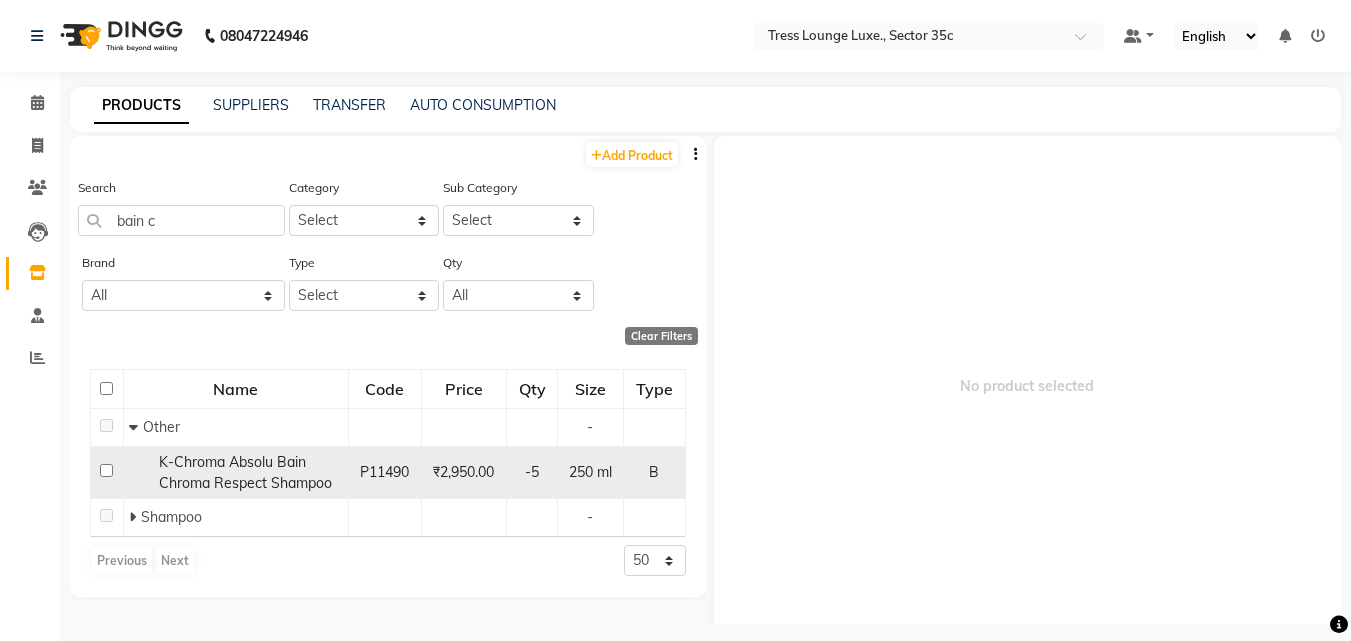click 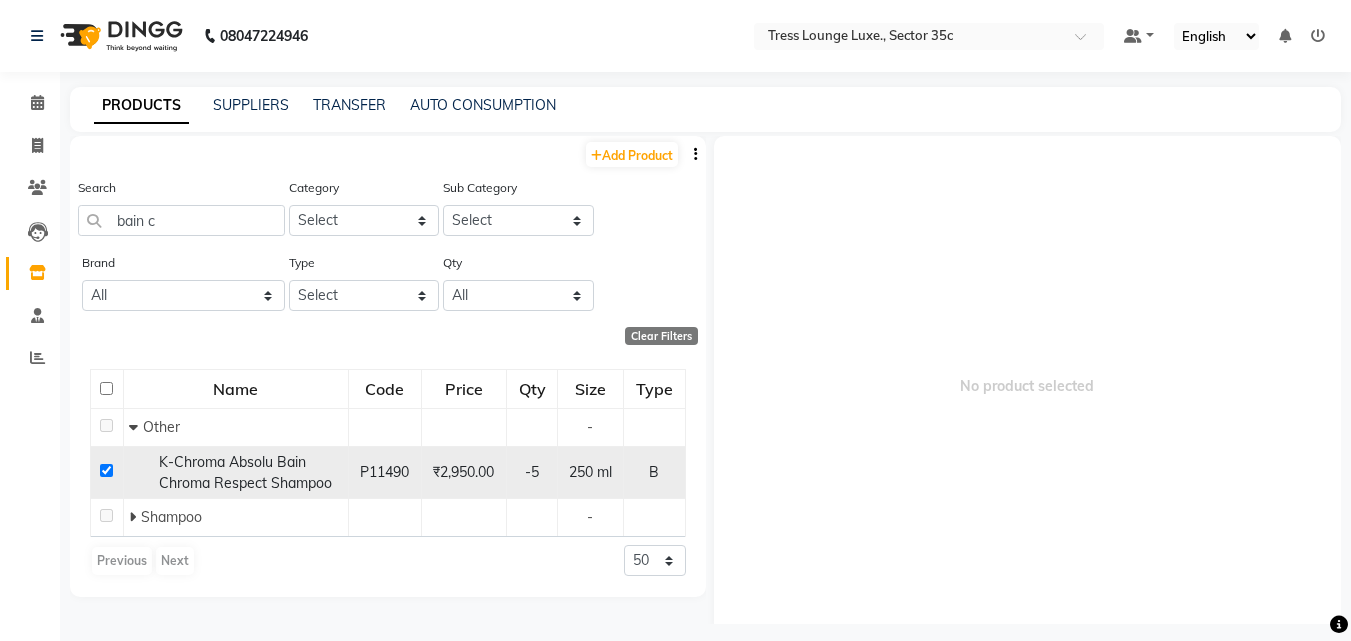 checkbox on "true" 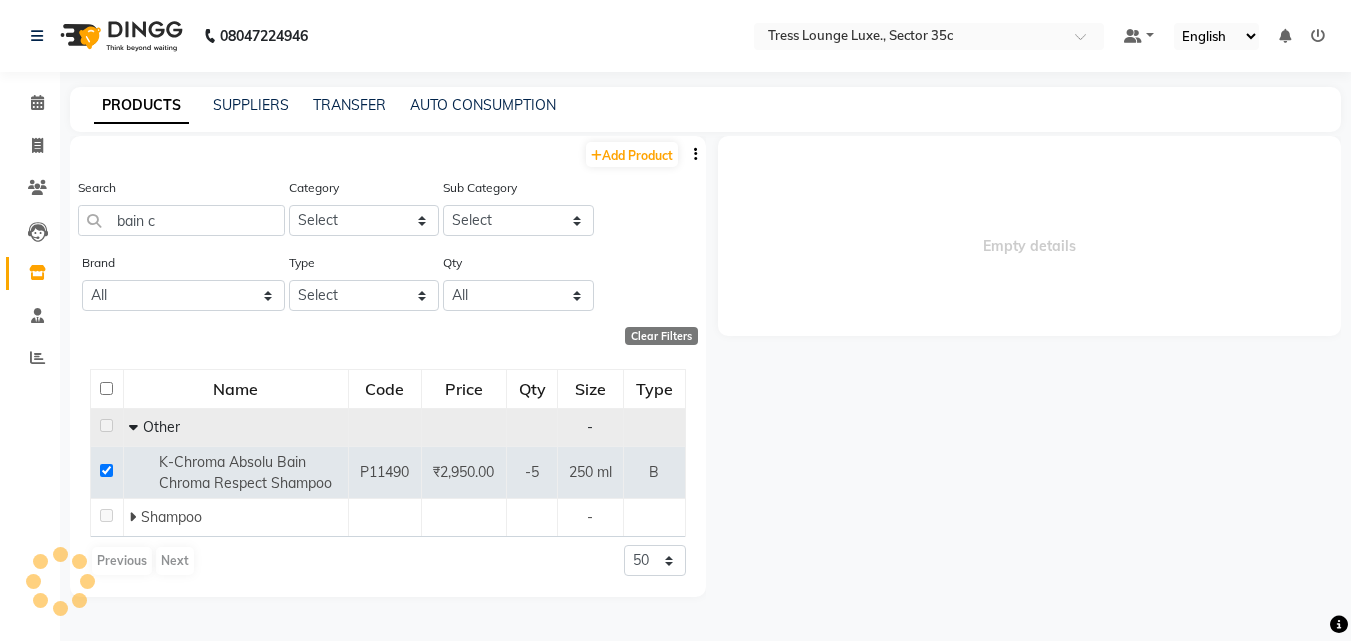 select 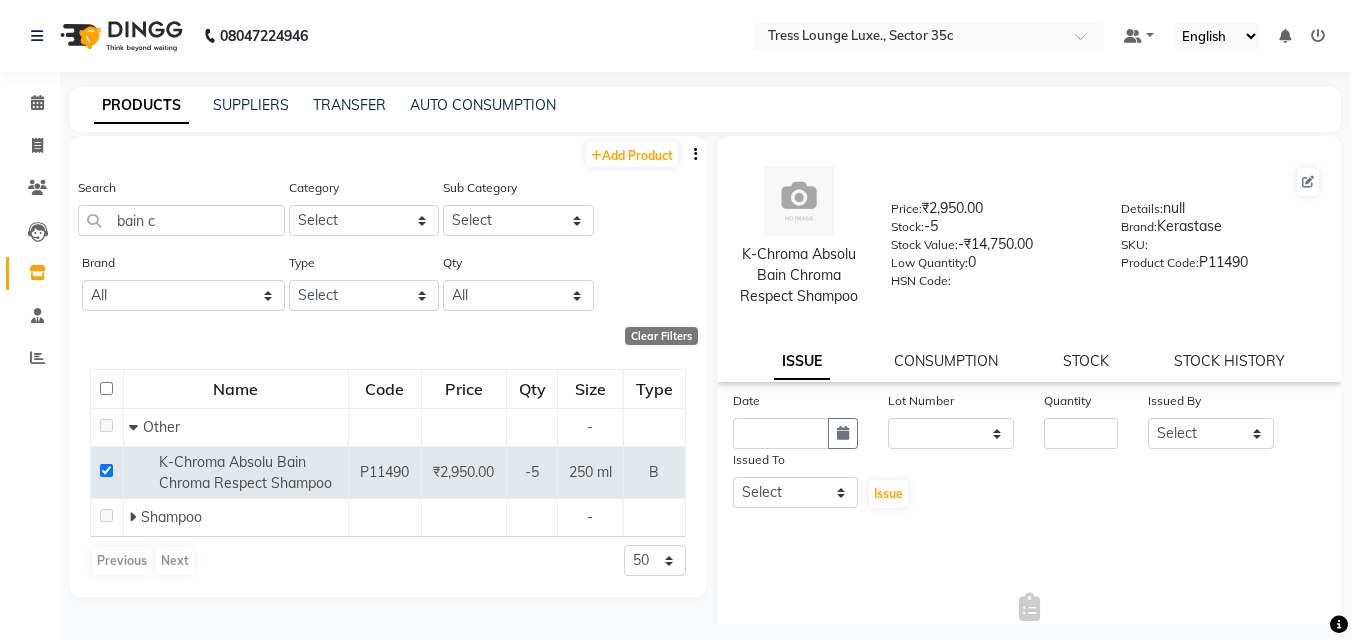 click on "K-Chroma Absolu Bain Chroma Respect Shampoo  Price:   [CURRENCY] [PRICE]  Stock:   [NUMBER]  Stock Value:   [CURRENCY] [PRICE]  Low Quantity:  [NUMBER]  HSN Code:    Details:   null  Brand:   Kerastase  SKU:     Product Code:   [PRODUCT_CODE]  ISSUE CONSUMPTION STOCK STOCK HISTORY" 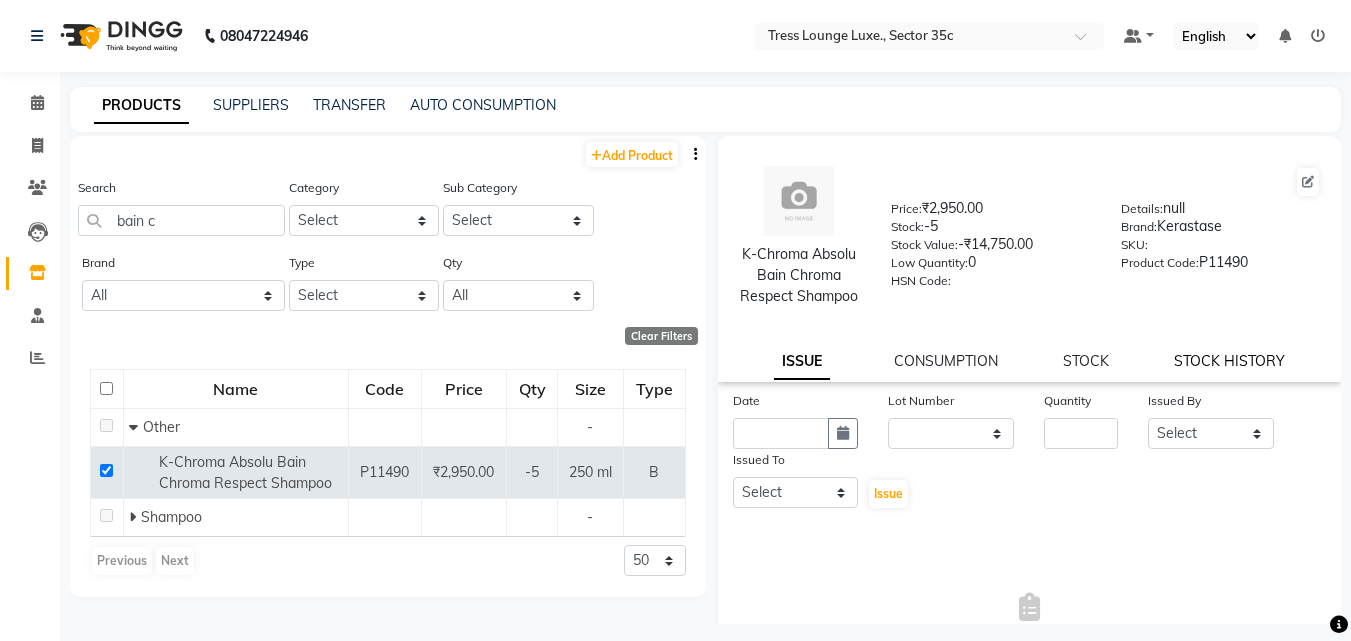 click on "STOCK HISTORY" 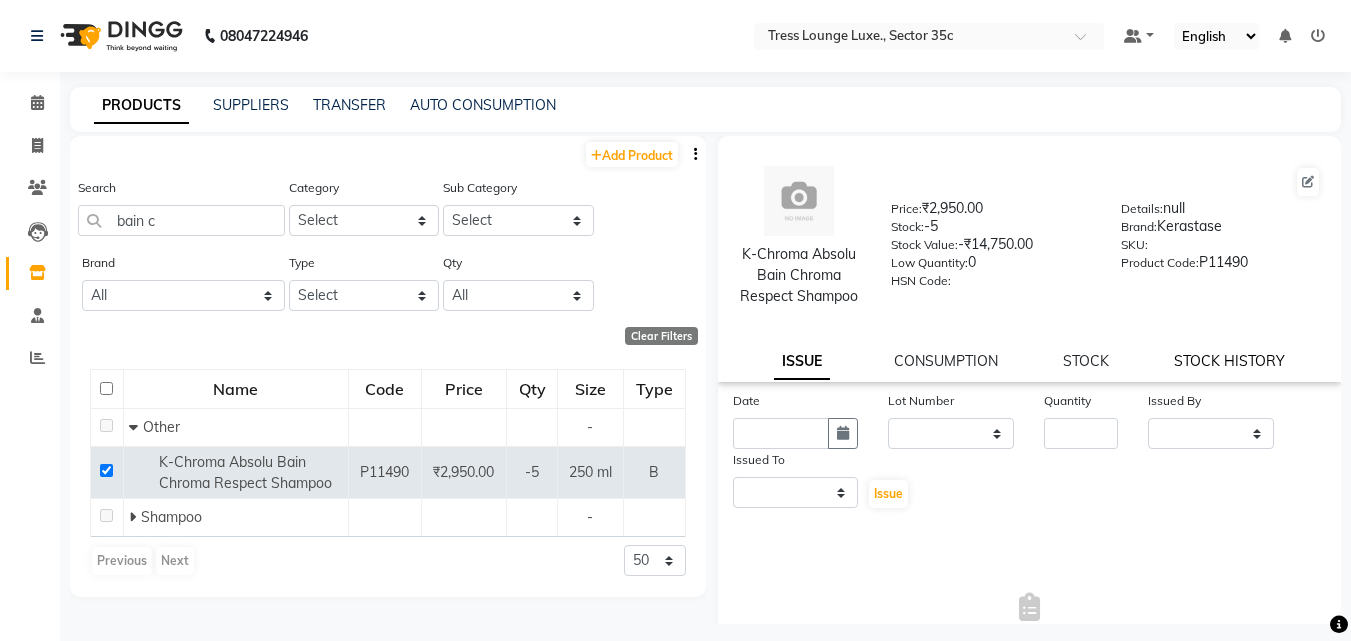 select on "all" 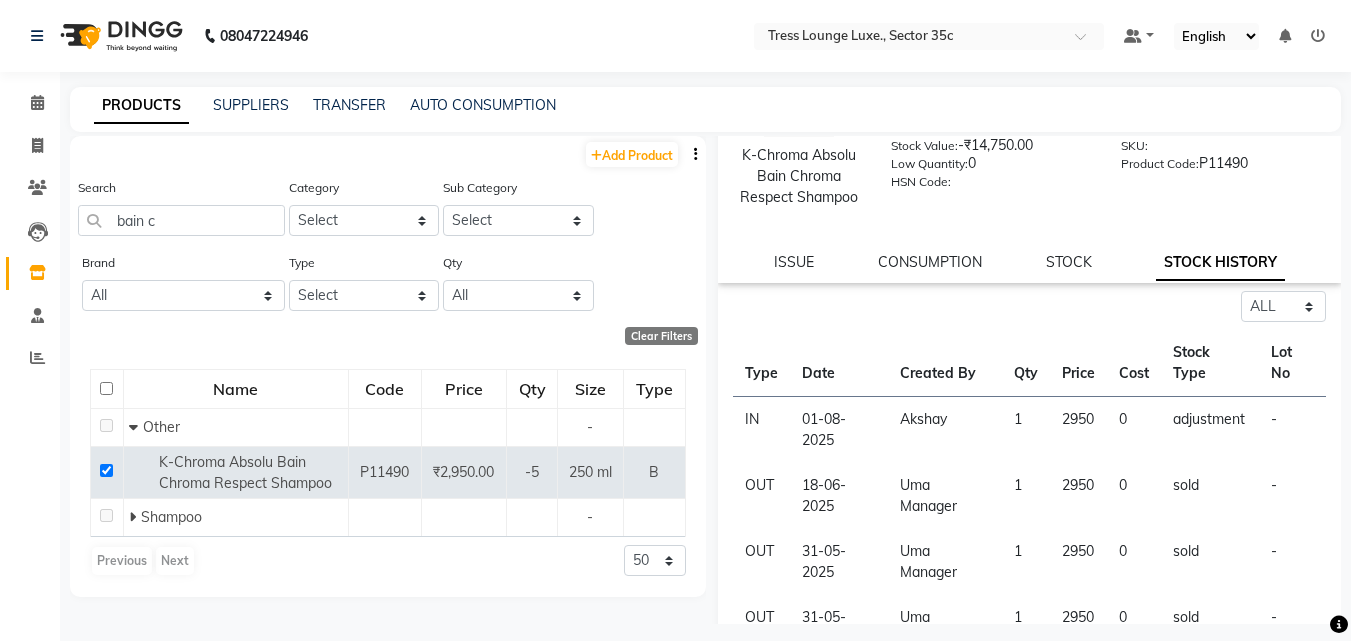 scroll, scrollTop: 100, scrollLeft: 0, axis: vertical 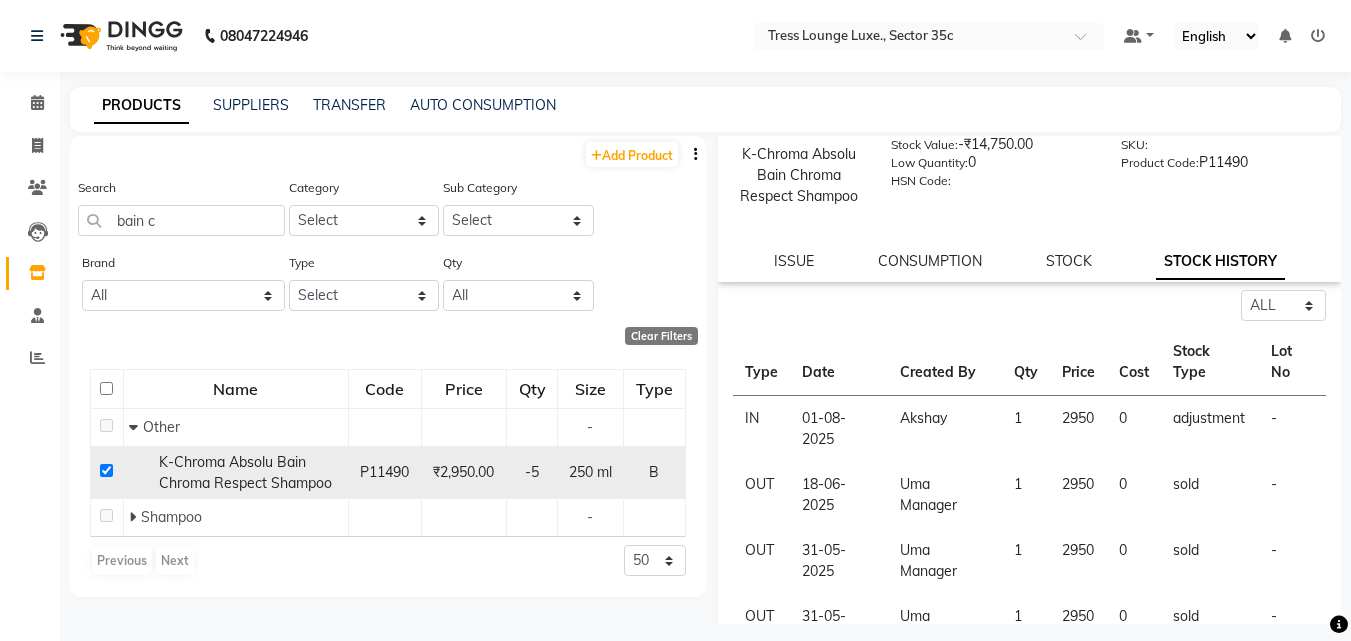click 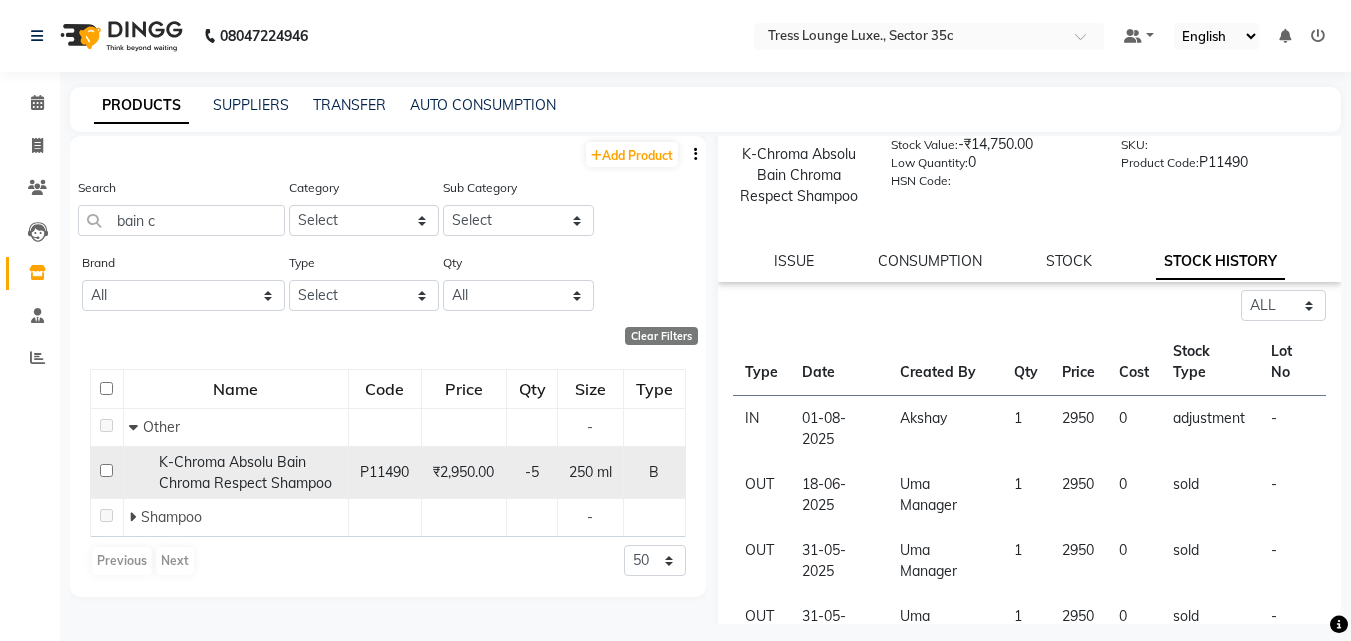 checkbox on "false" 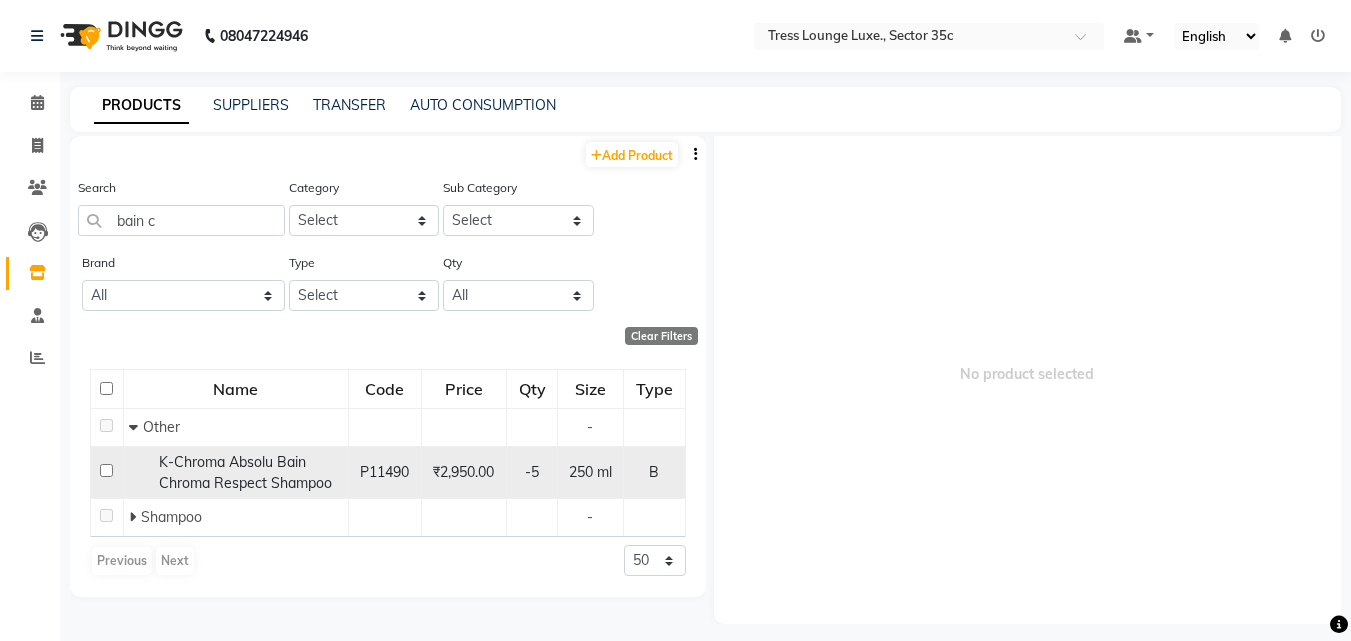 scroll, scrollTop: 12, scrollLeft: 0, axis: vertical 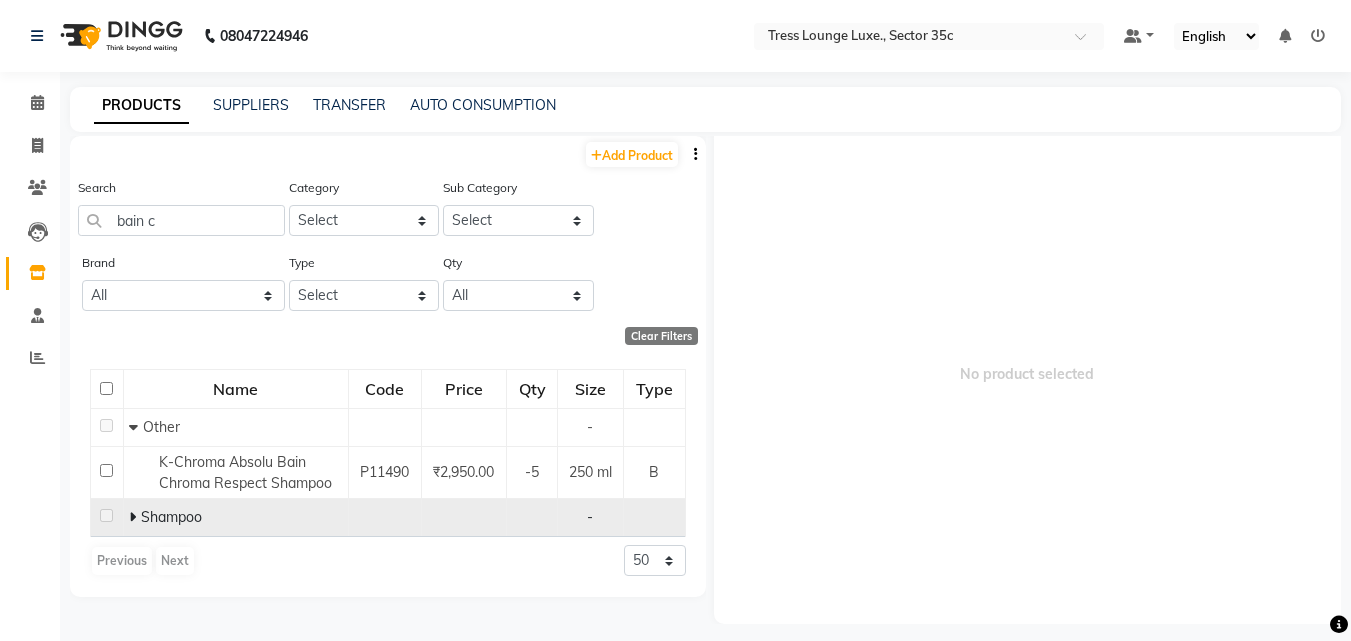 click on "Shampoo" 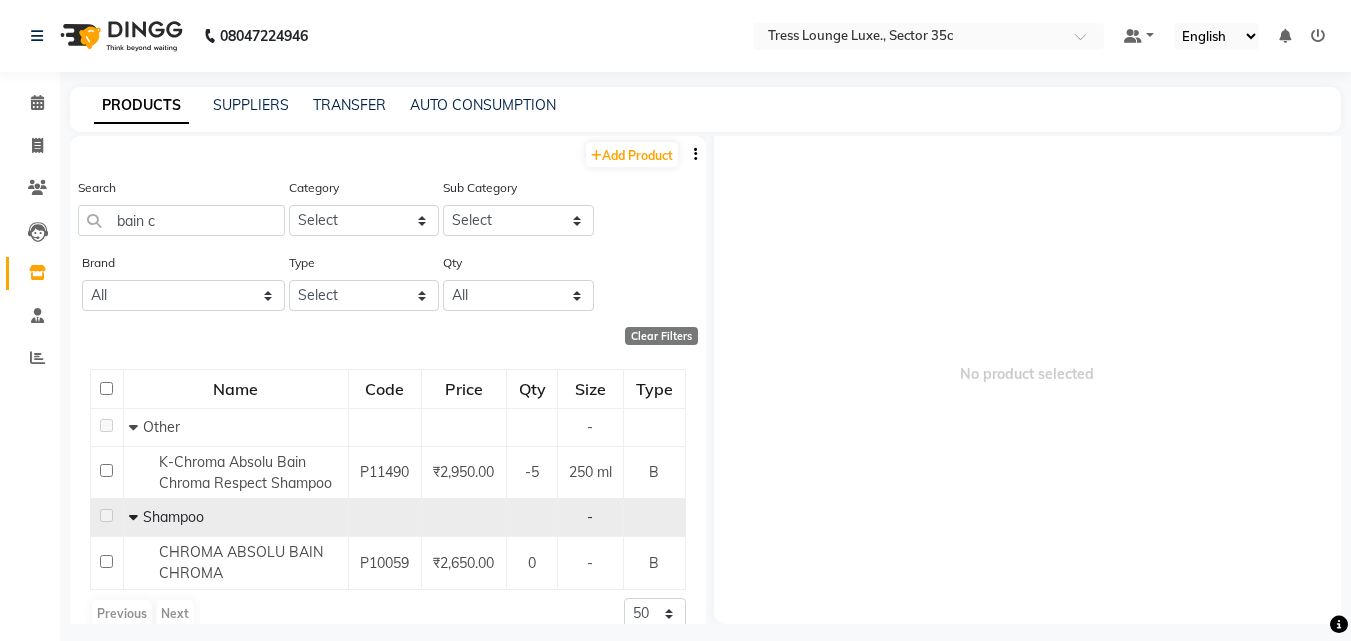 scroll, scrollTop: 26, scrollLeft: 0, axis: vertical 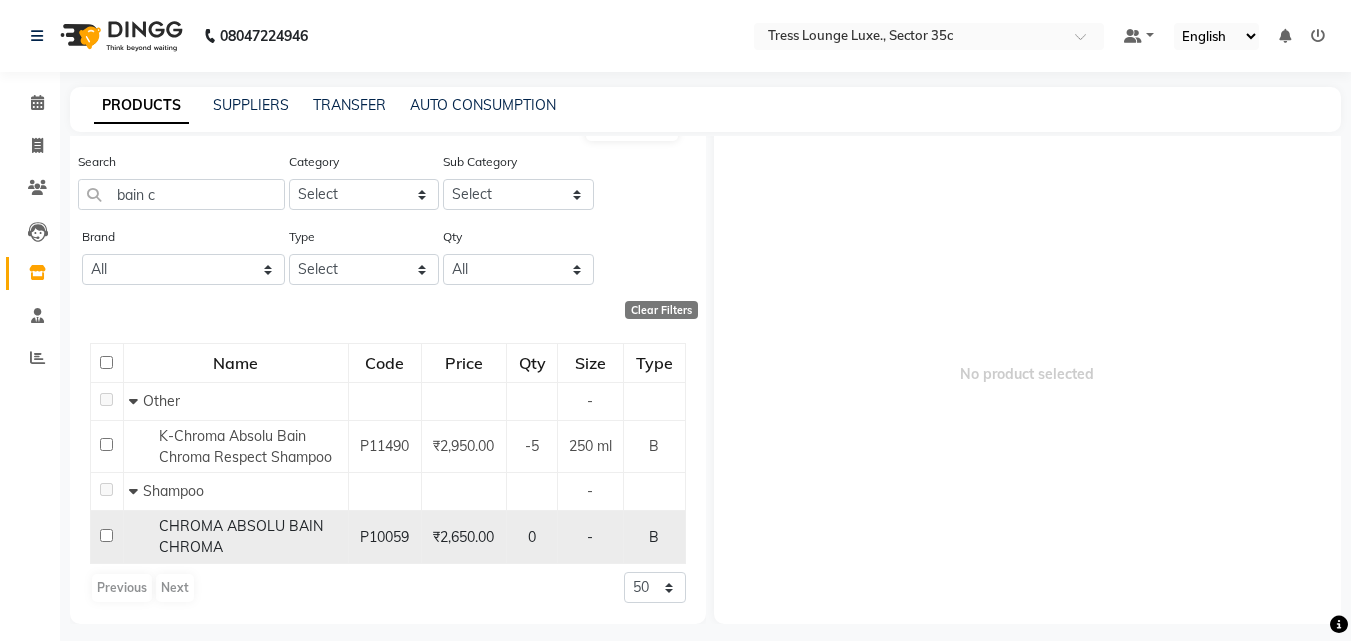 click 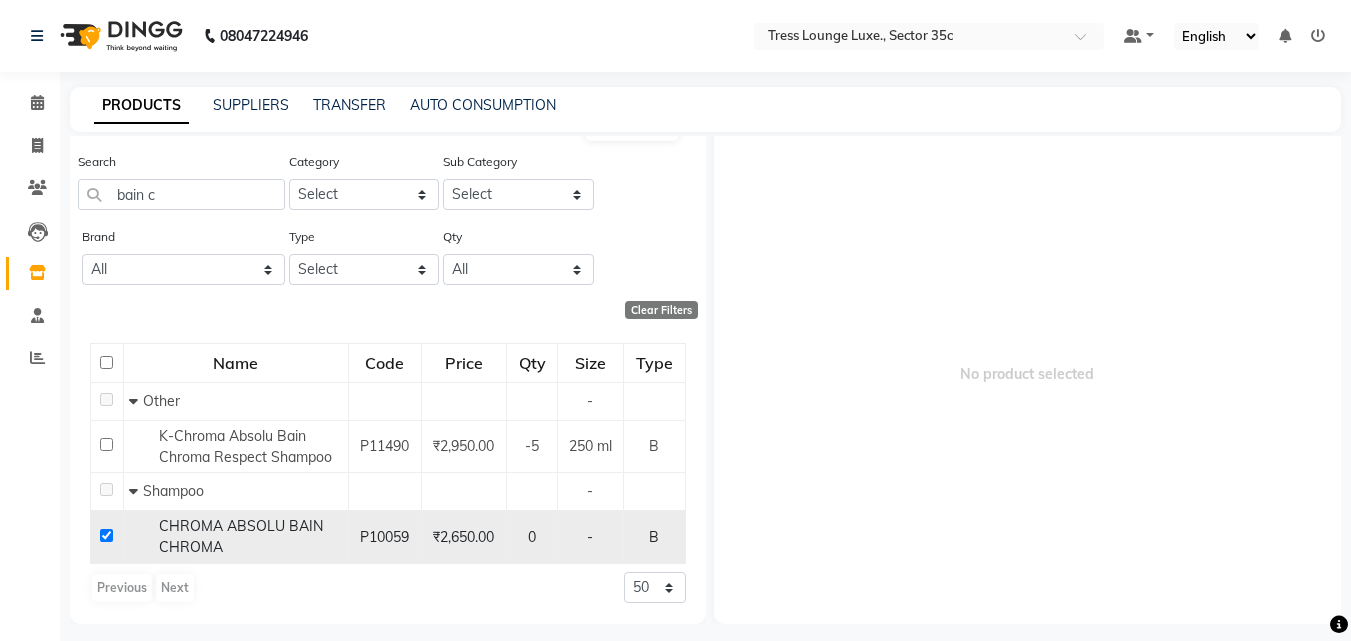 checkbox on "true" 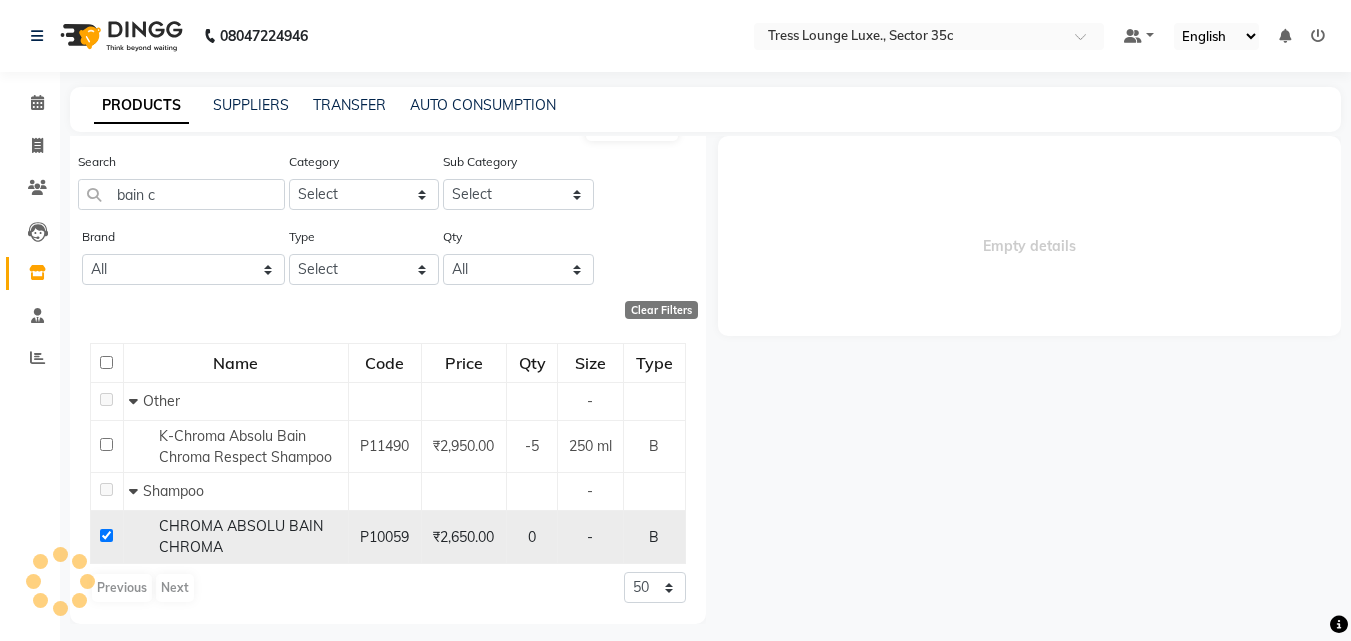 scroll, scrollTop: 0, scrollLeft: 0, axis: both 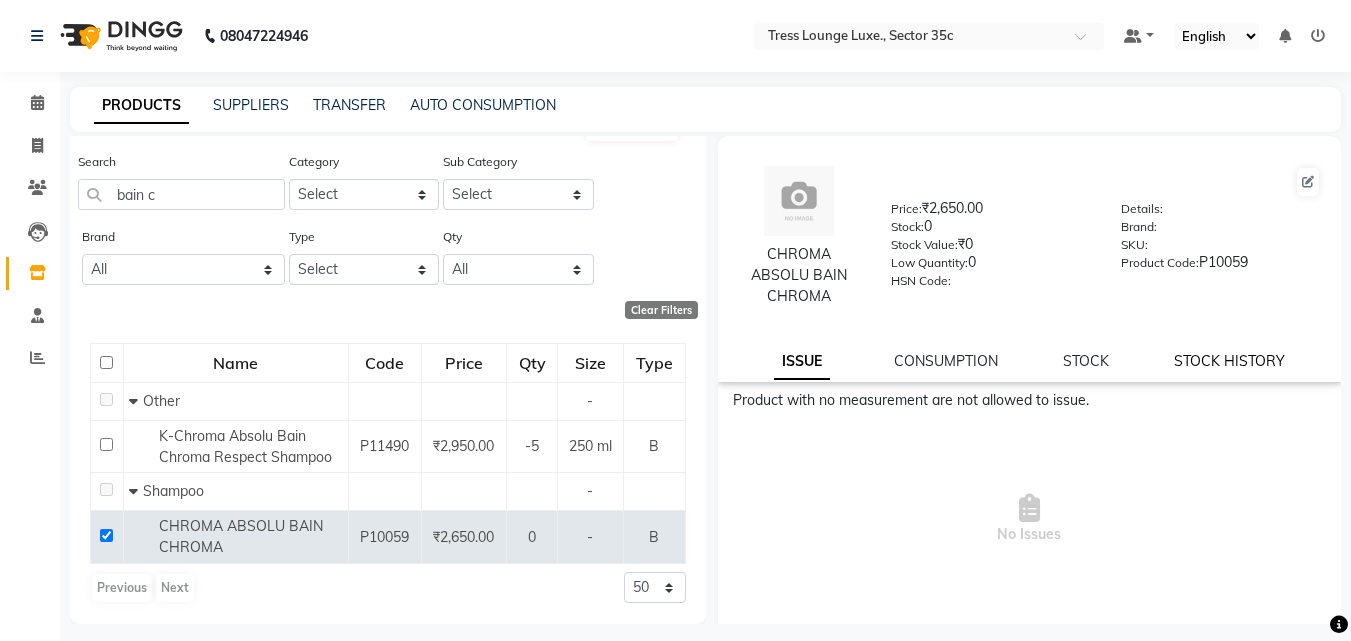 click on "STOCK HISTORY" 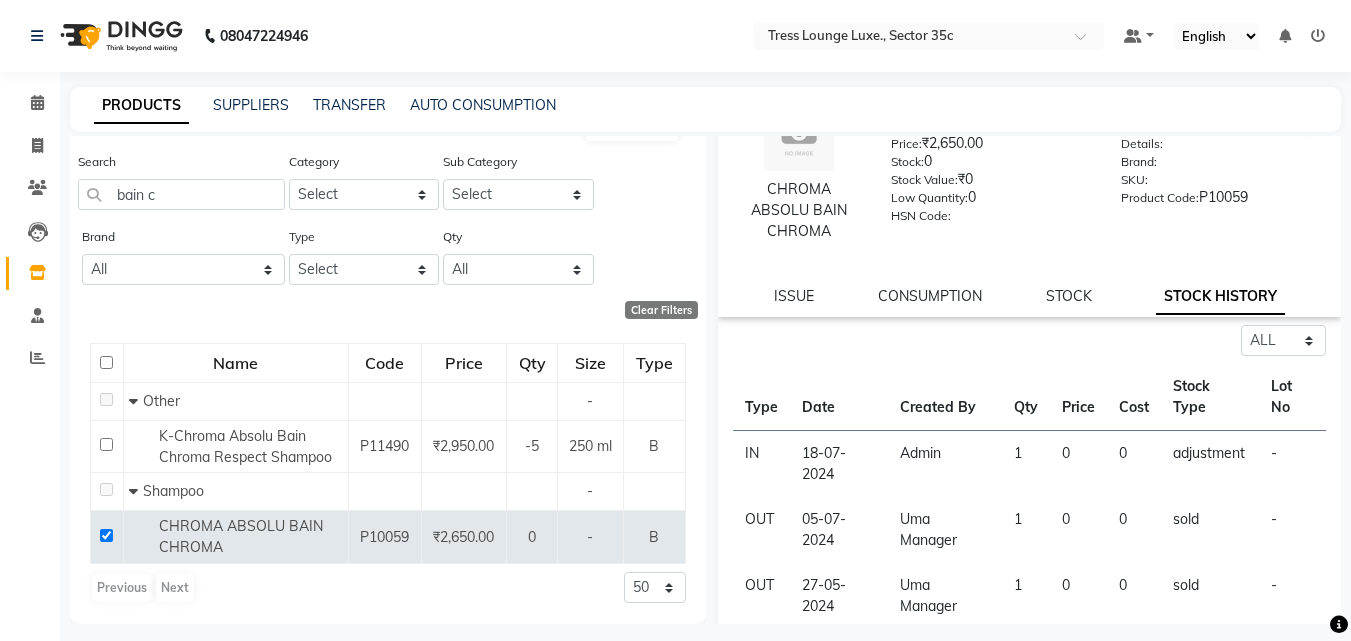 scroll, scrollTop: 100, scrollLeft: 0, axis: vertical 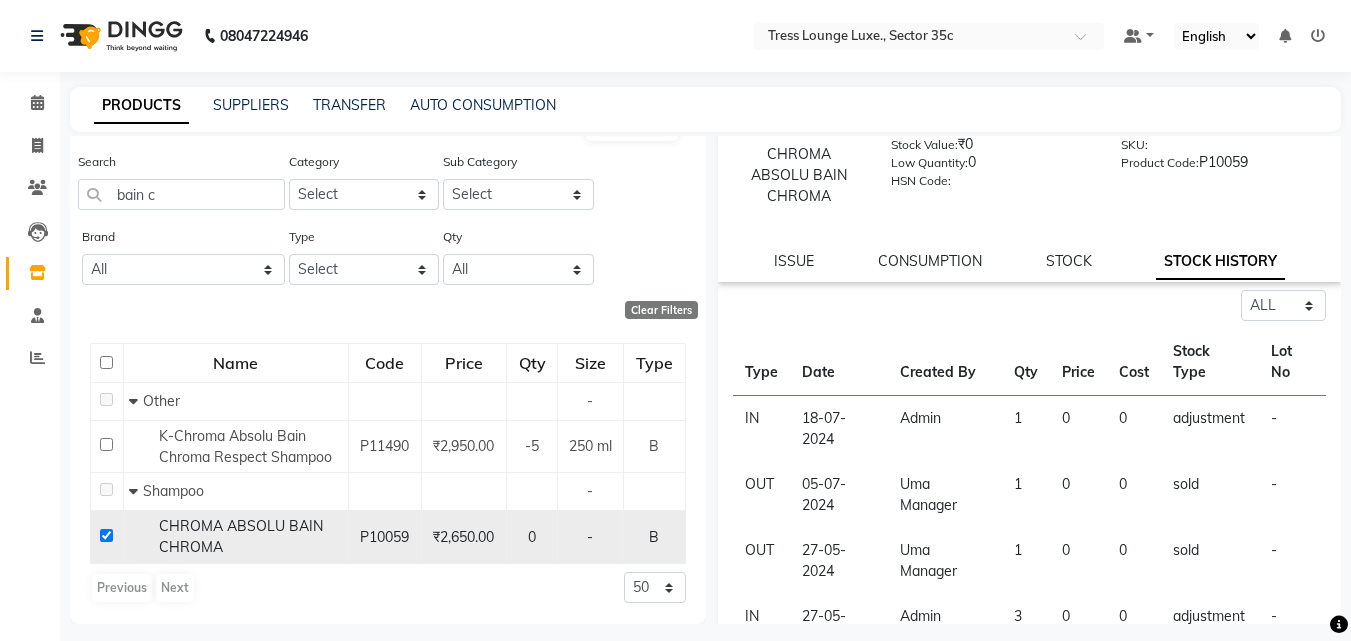 click 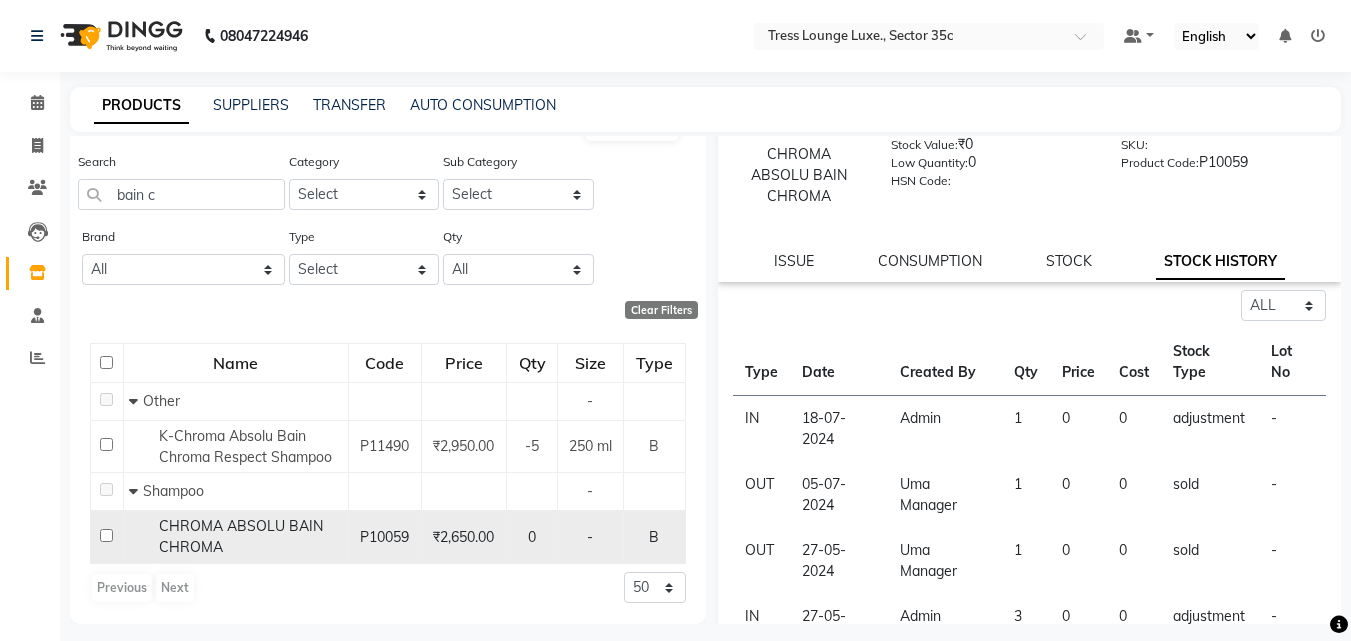 checkbox on "false" 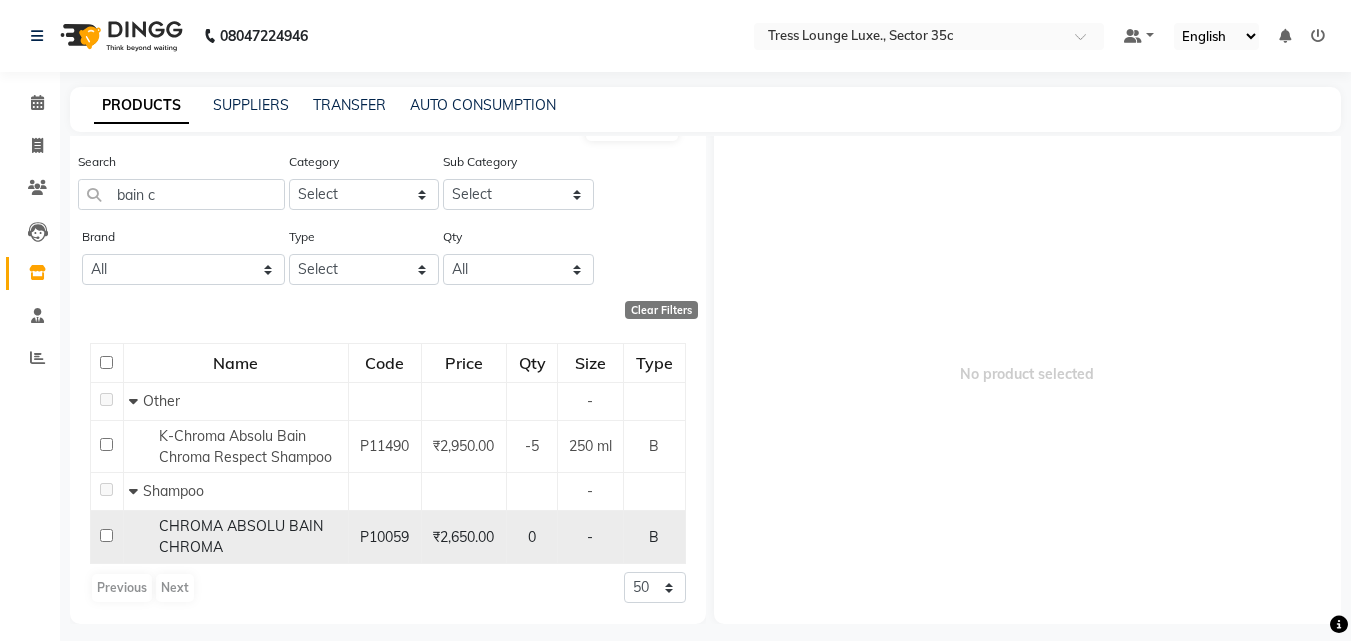 scroll, scrollTop: 12, scrollLeft: 0, axis: vertical 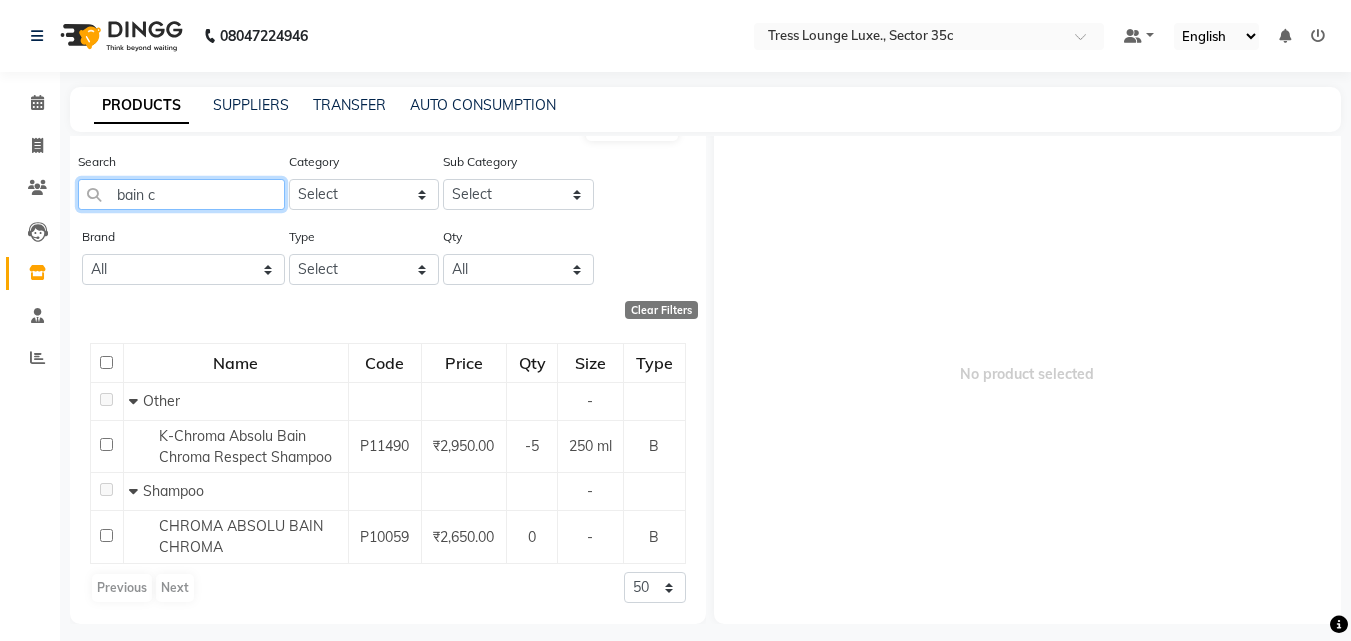 click on "bain c" 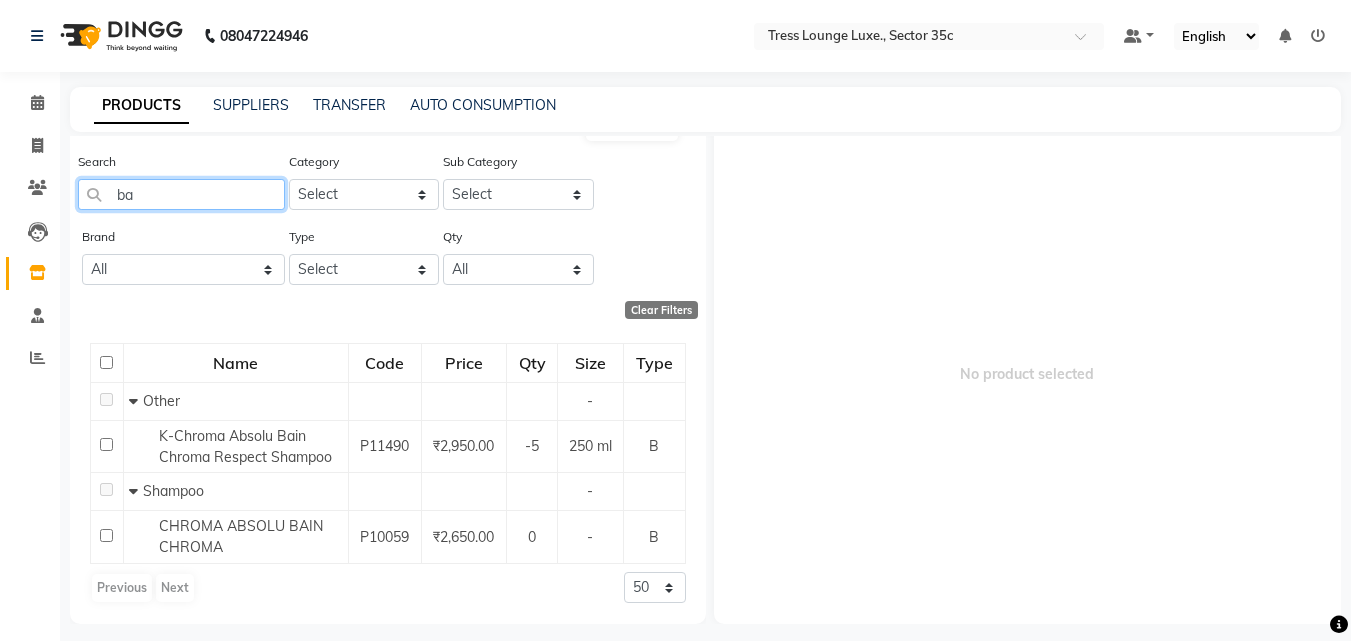 type on "b" 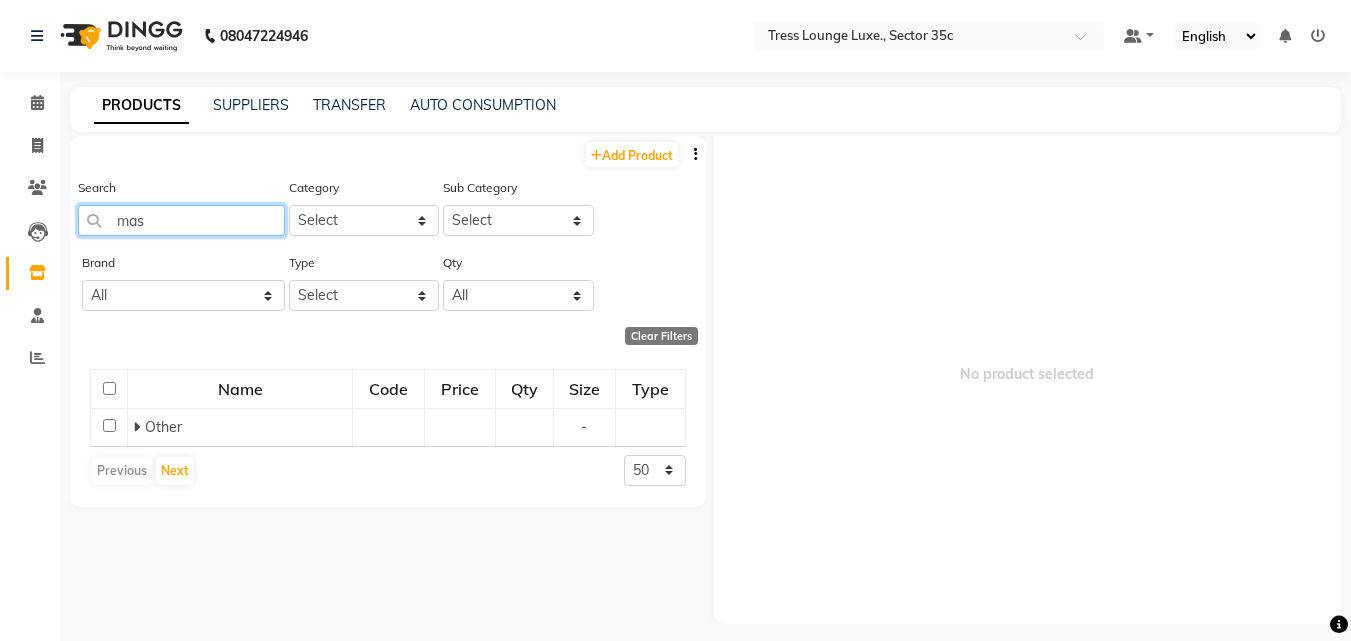 scroll, scrollTop: 0, scrollLeft: 0, axis: both 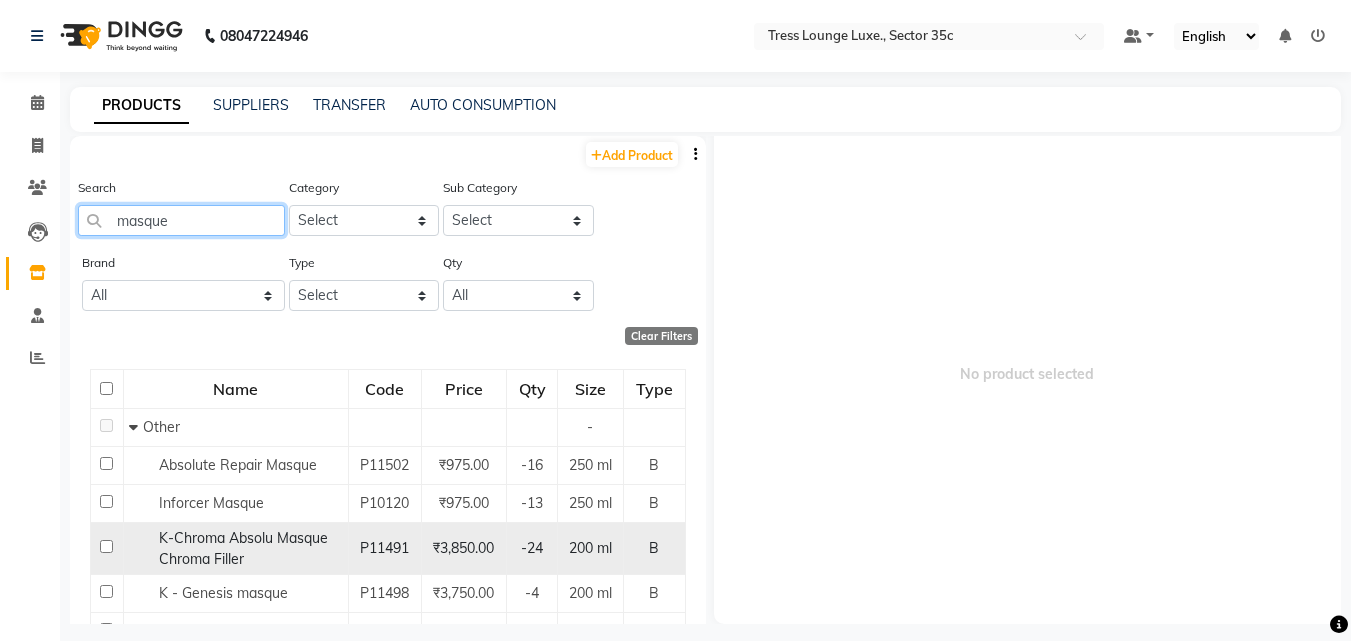 type on "masque" 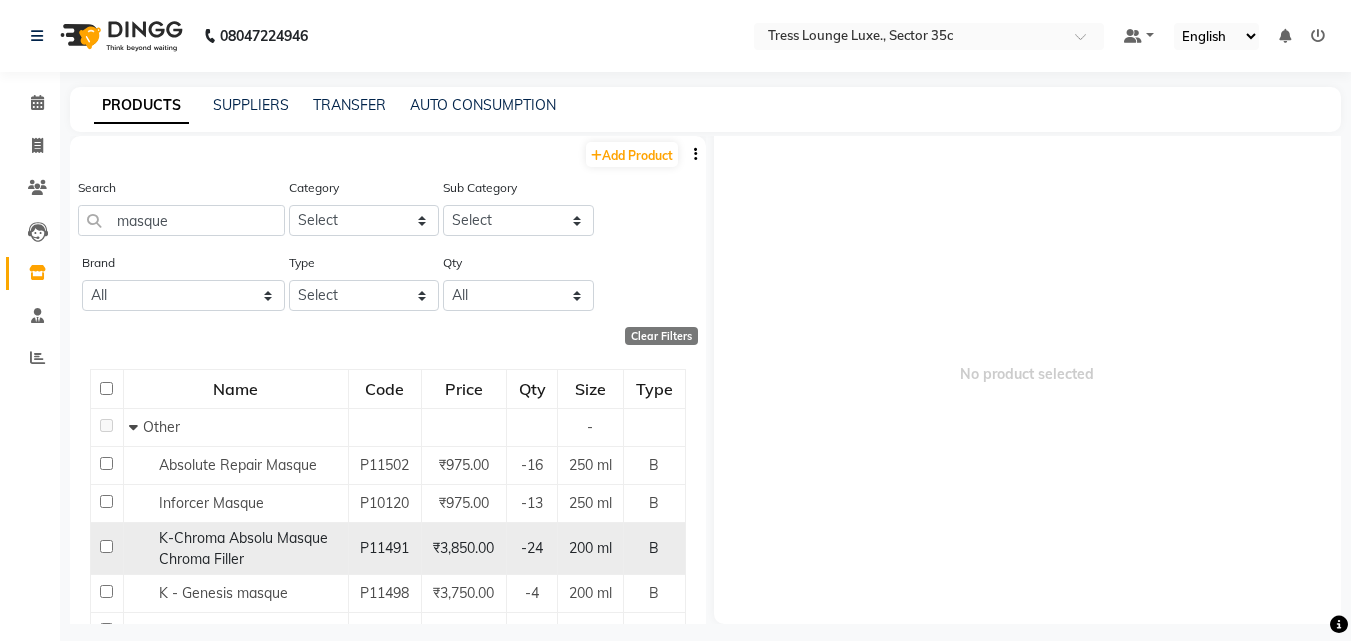 click 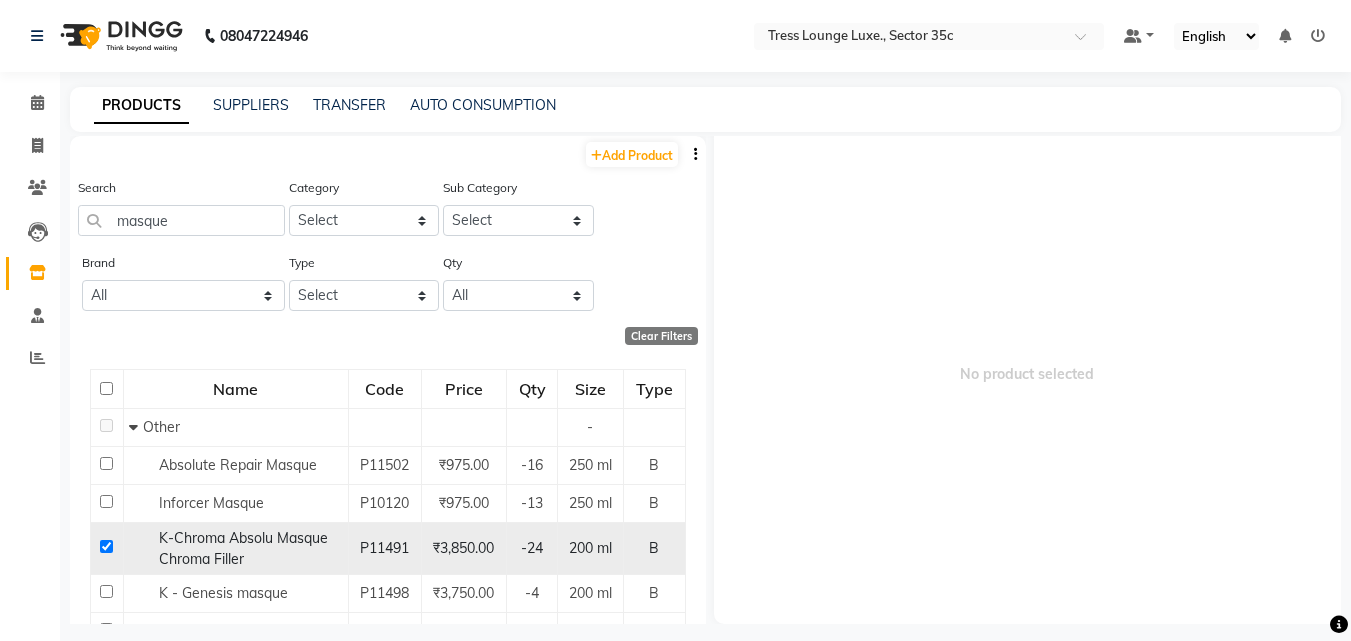checkbox on "true" 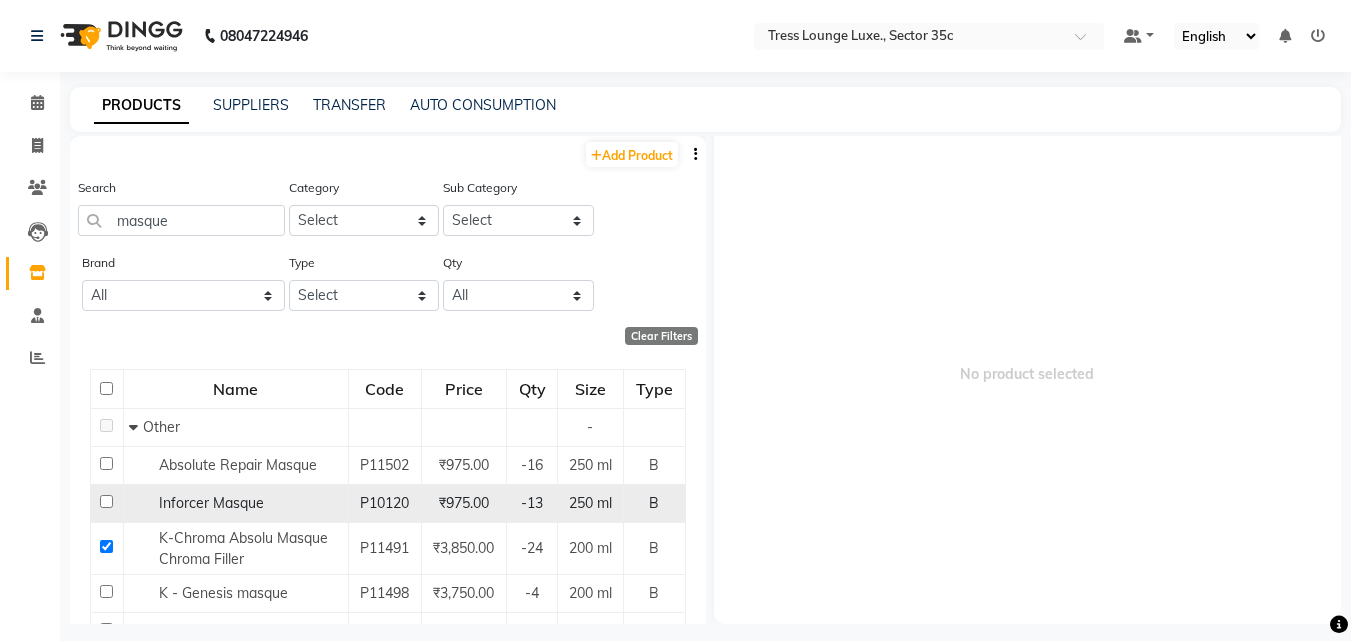 scroll, scrollTop: 0, scrollLeft: 0, axis: both 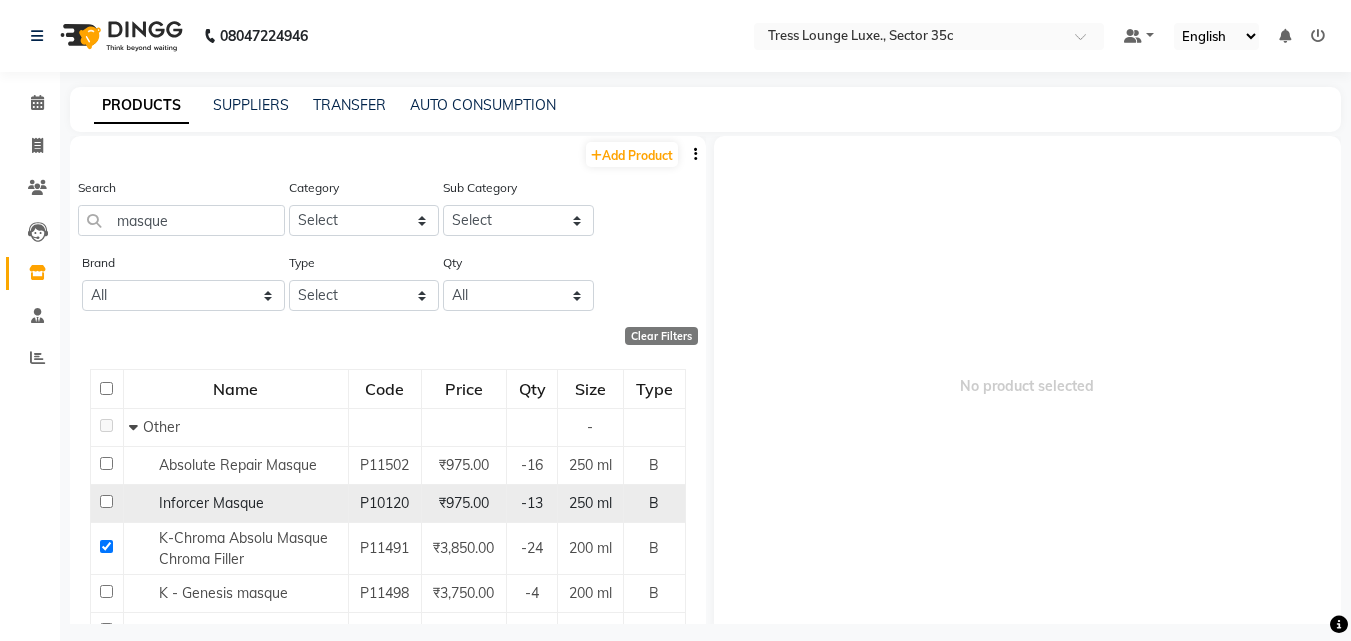 select 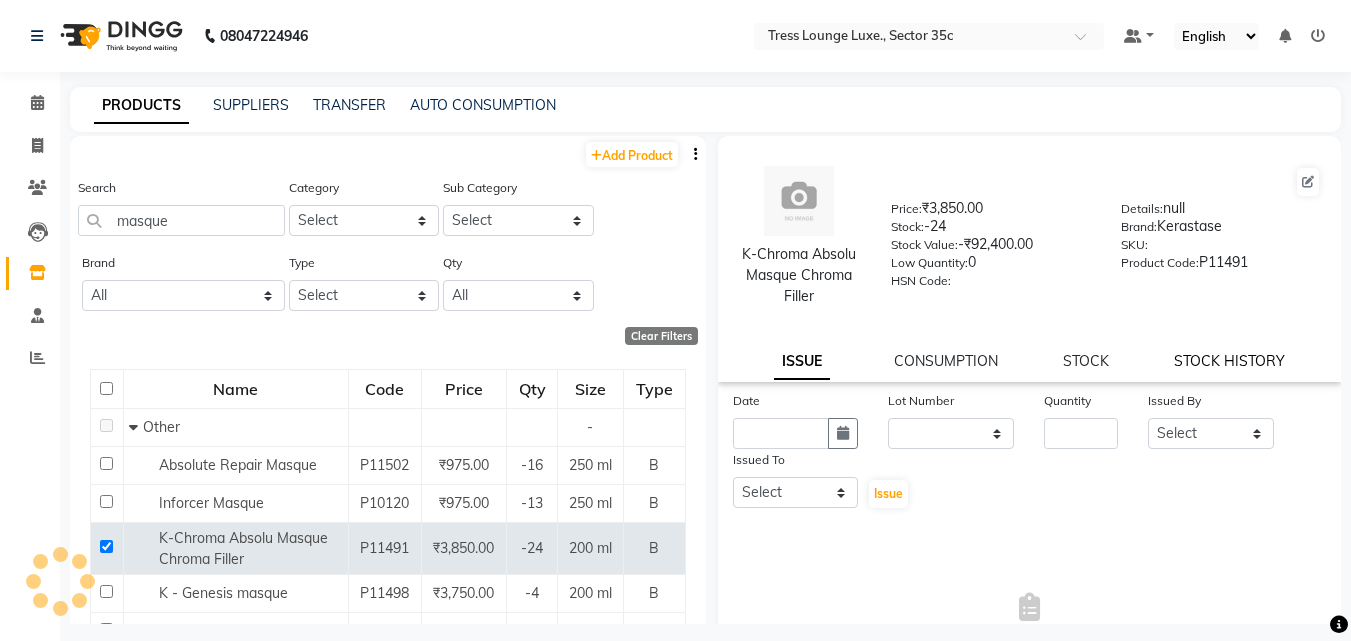 click on "STOCK HISTORY" 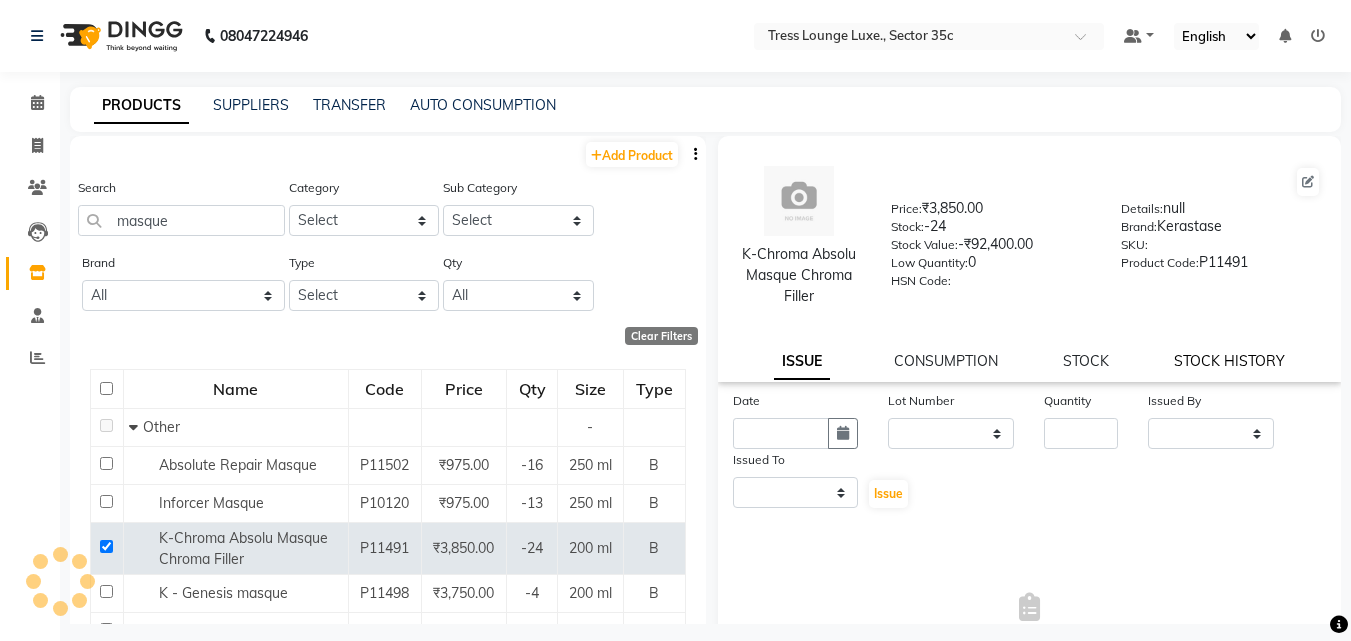 select on "all" 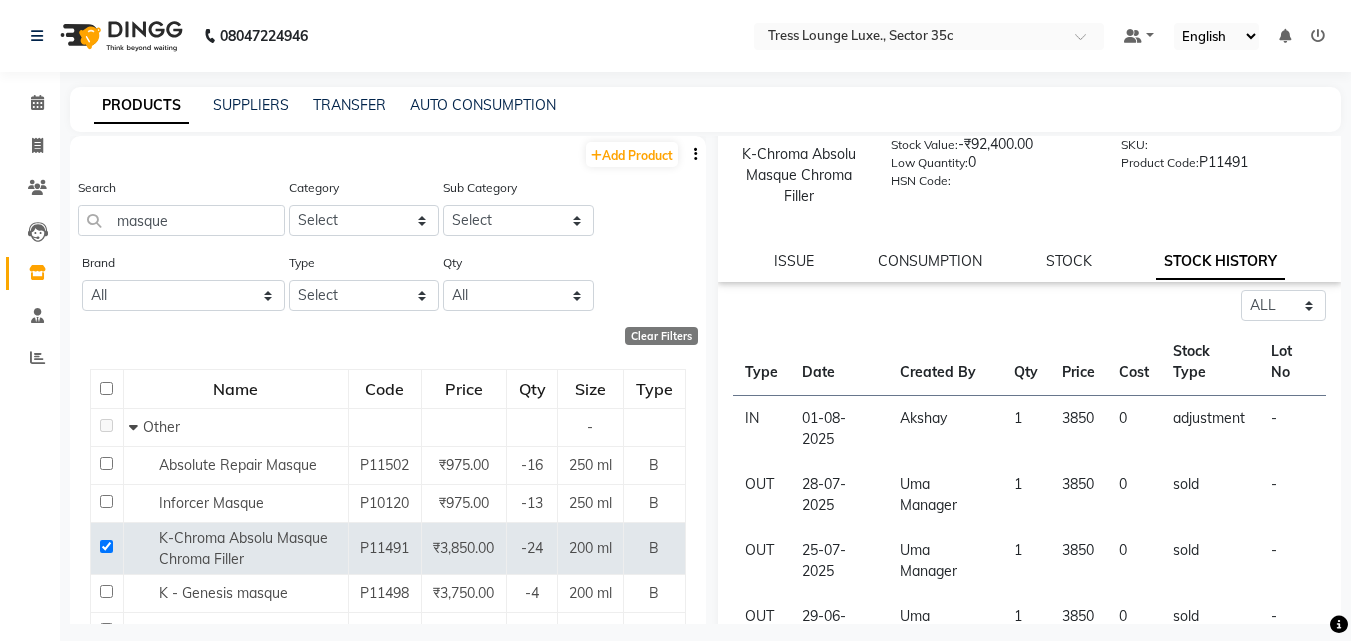 scroll, scrollTop: 200, scrollLeft: 0, axis: vertical 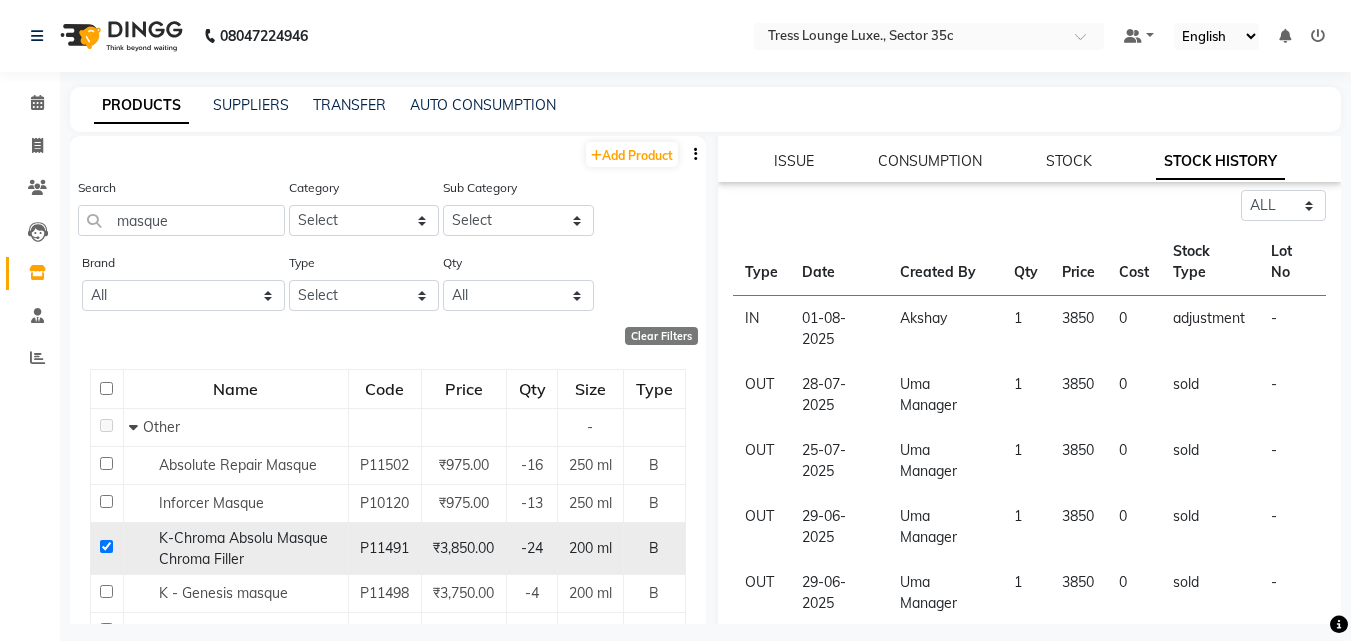 click 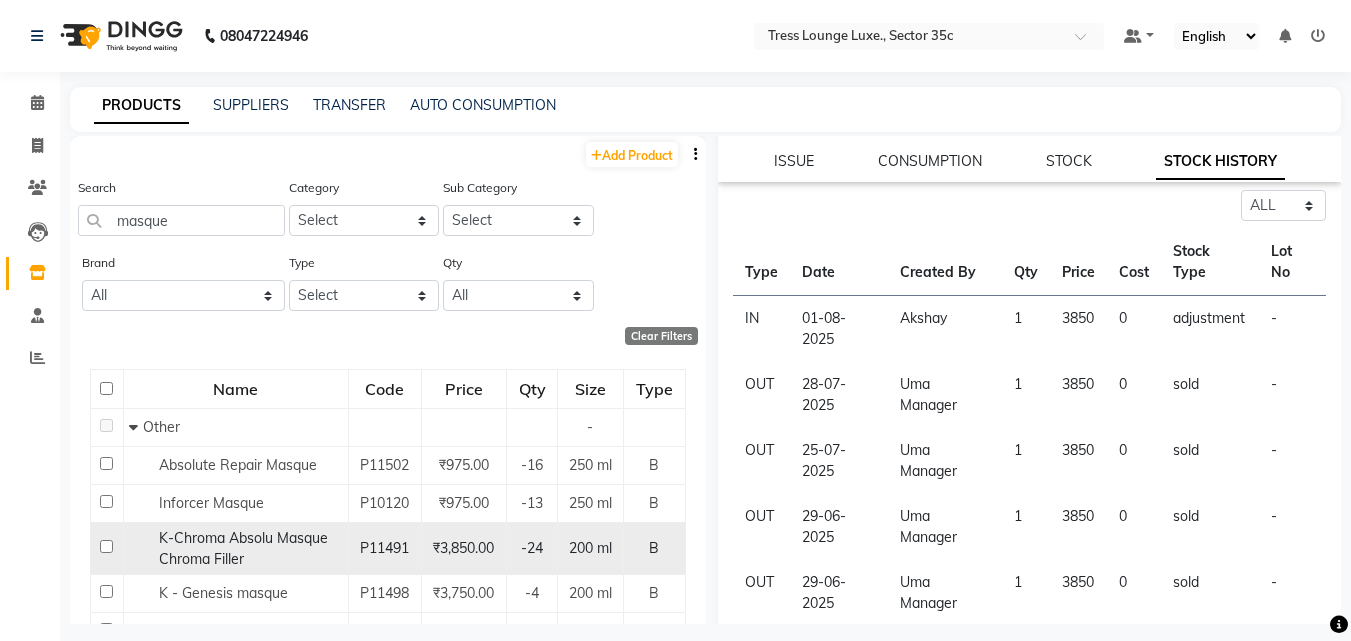 checkbox on "false" 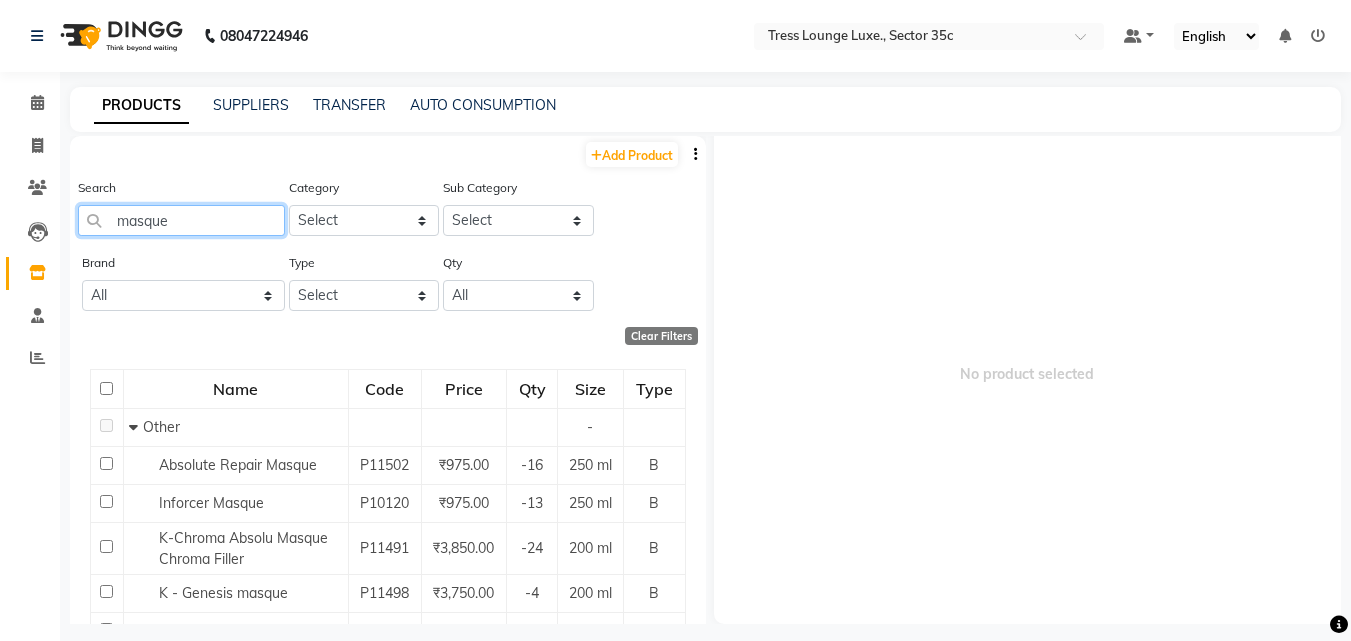click on "masque" 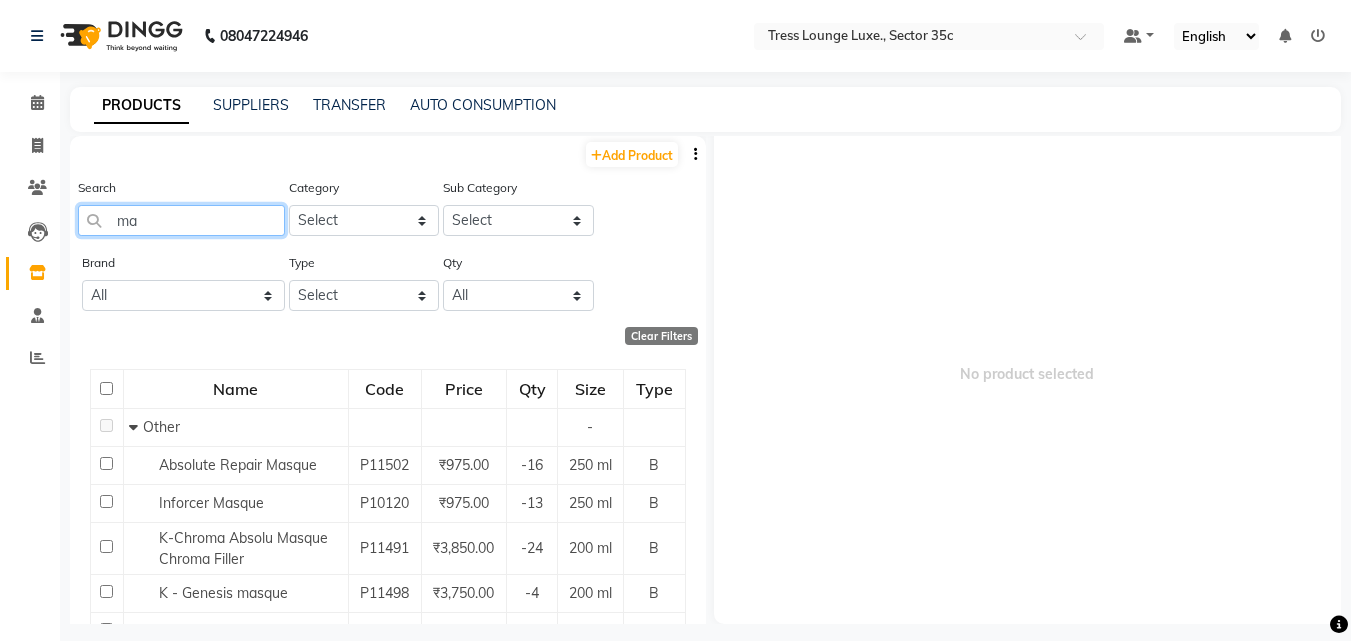 type on "m" 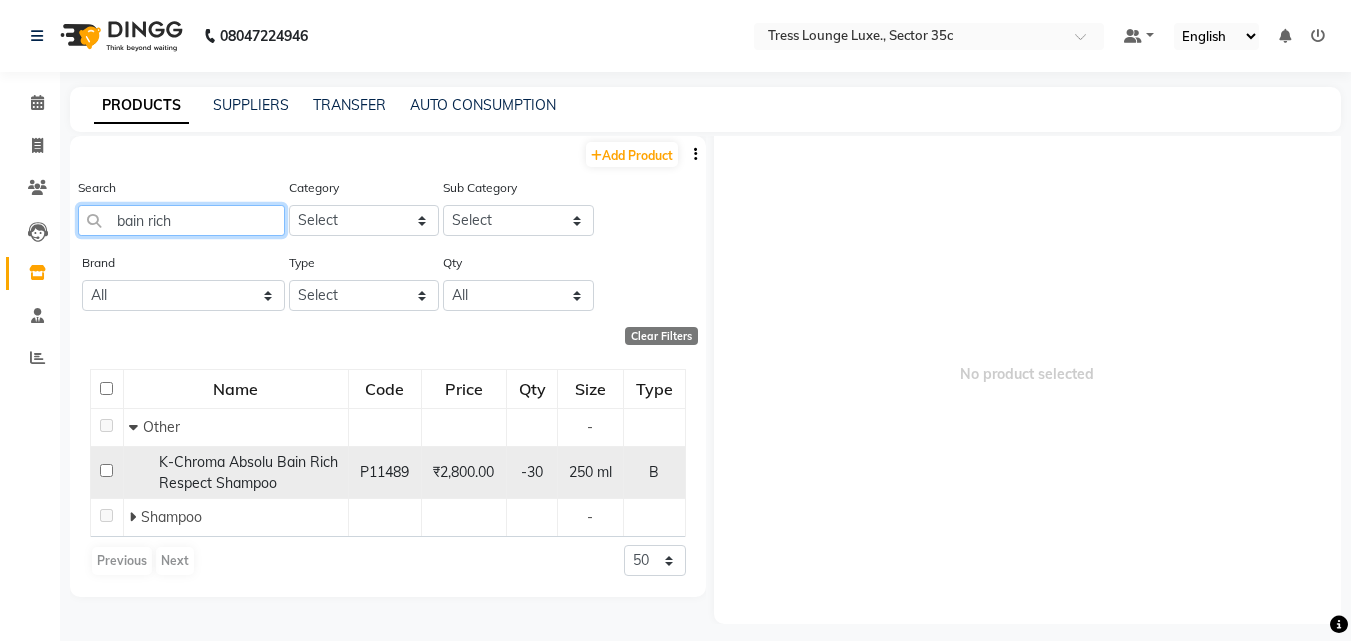 type on "bain rich" 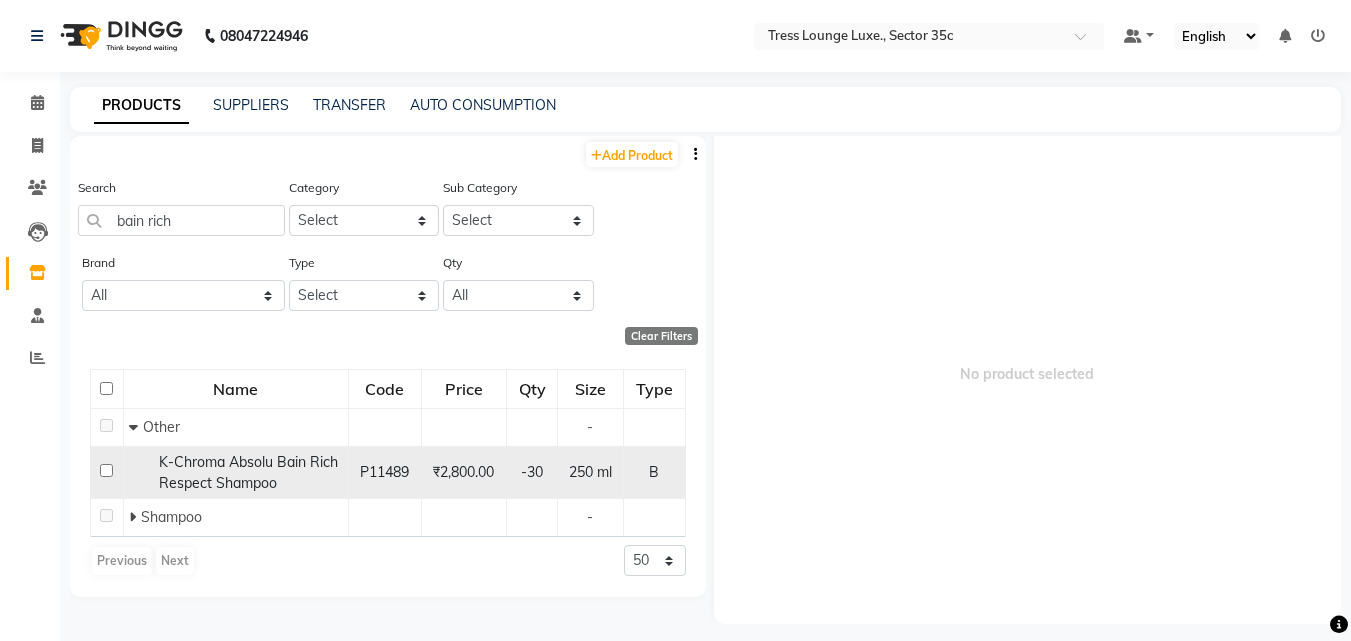 click 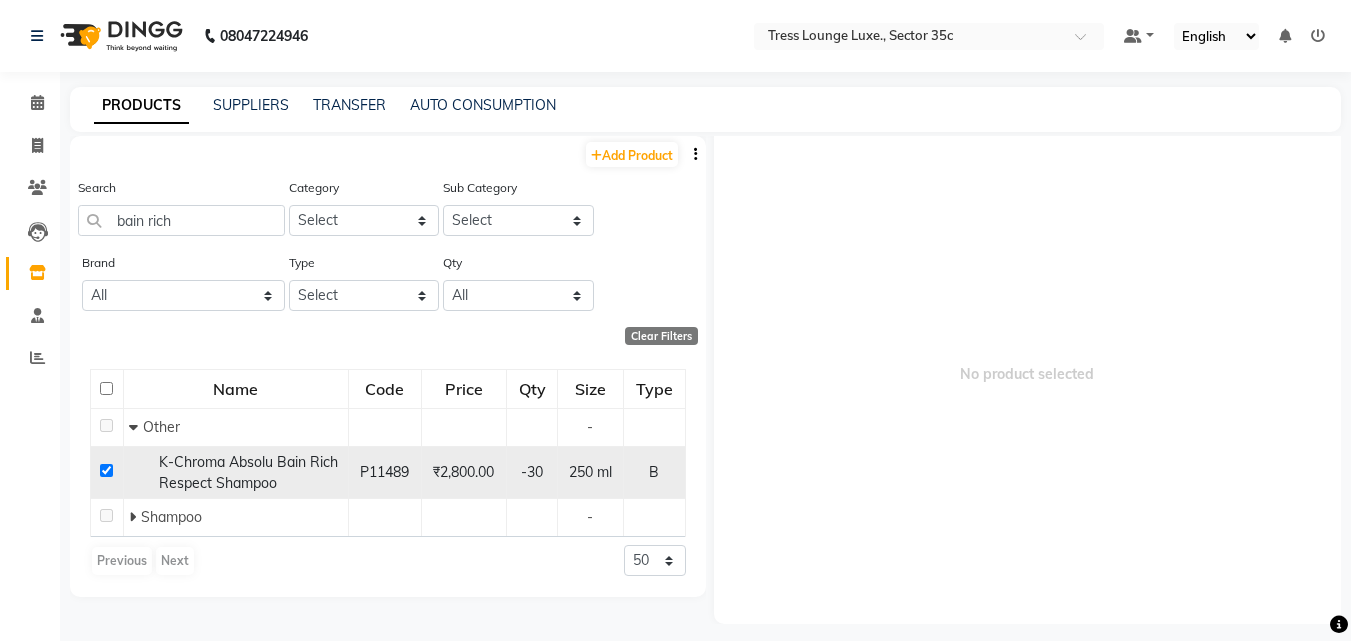 checkbox on "true" 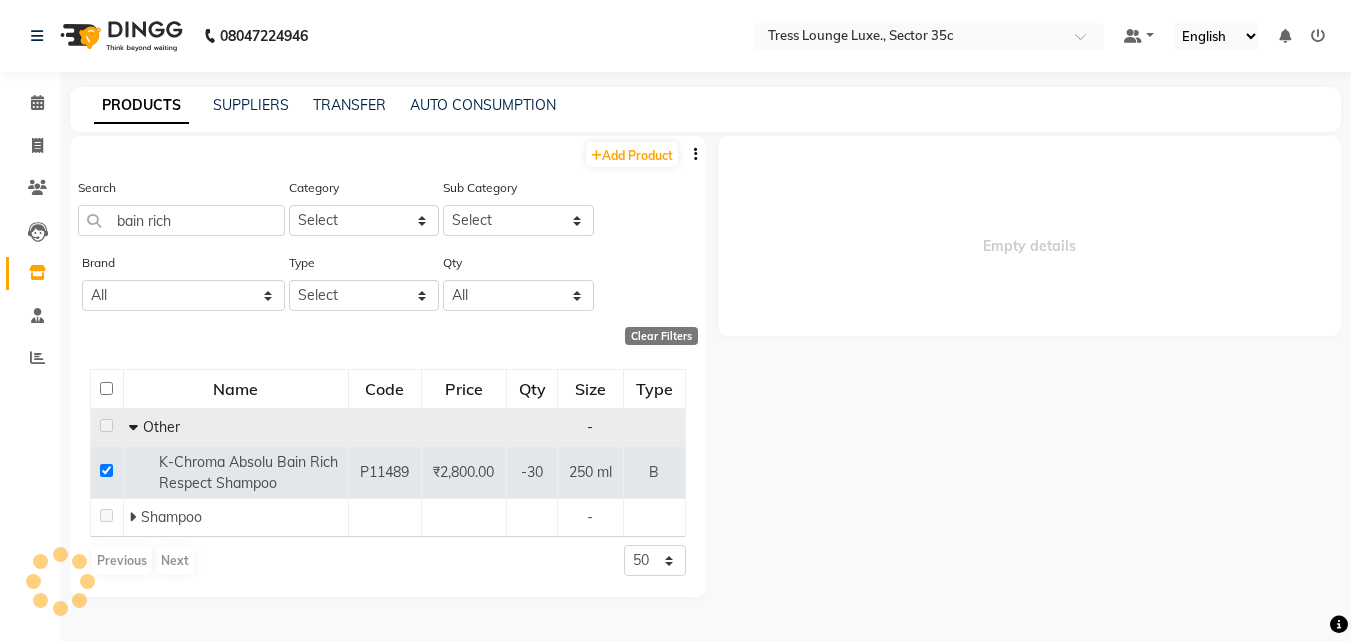 select 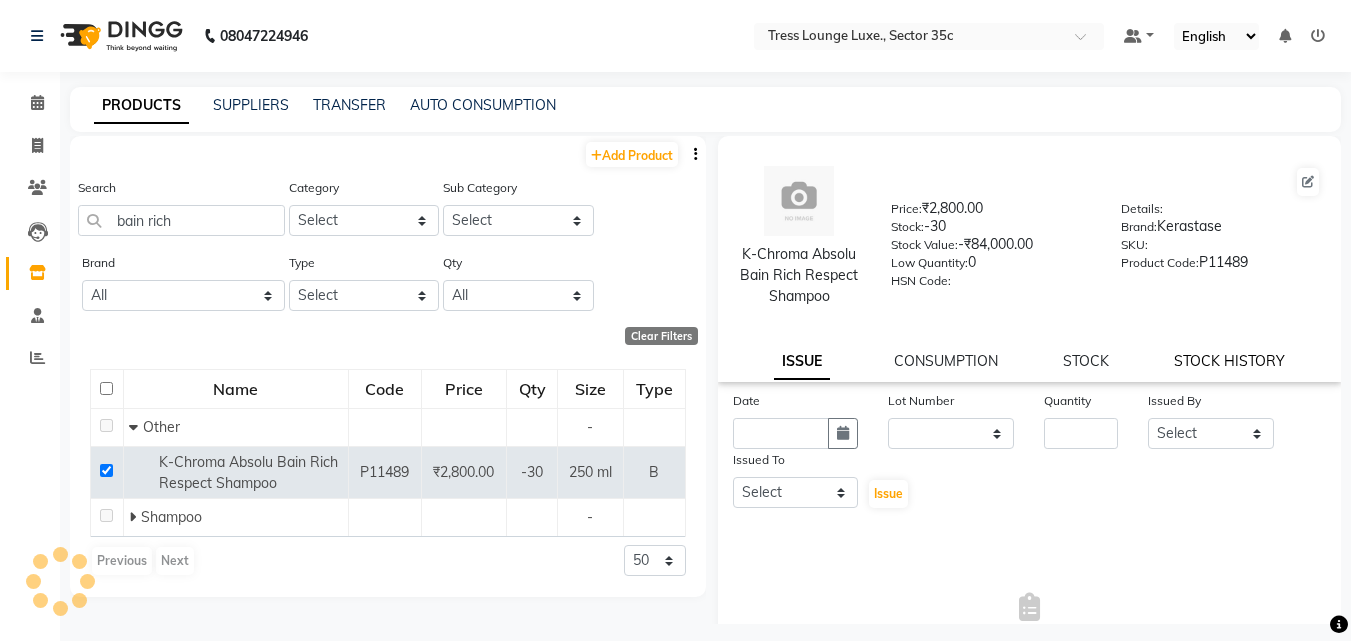 click on "STOCK HISTORY" 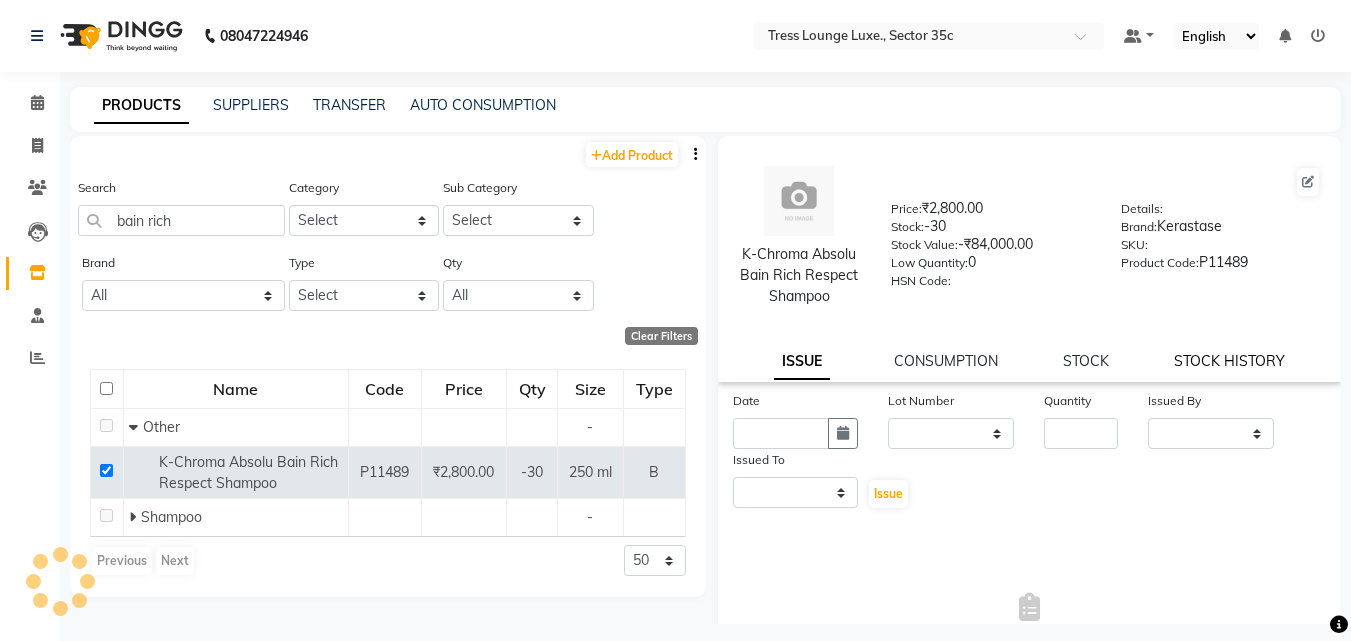 select on "all" 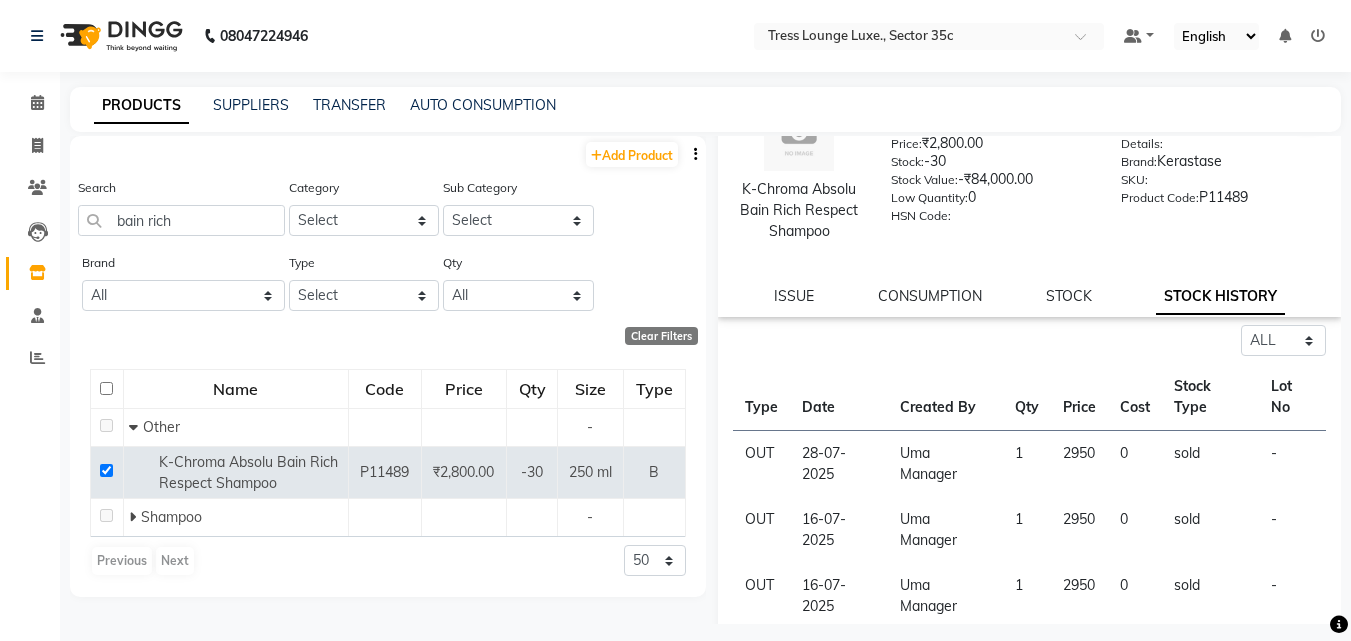 scroll, scrollTop: 100, scrollLeft: 0, axis: vertical 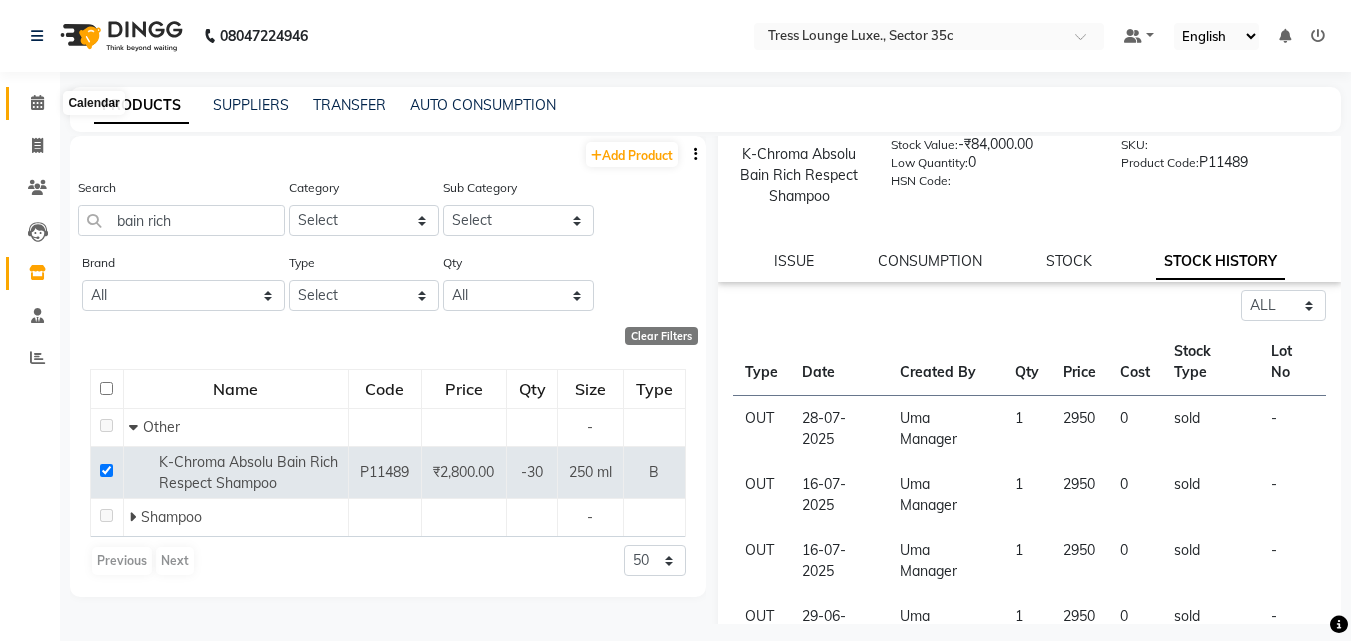 click 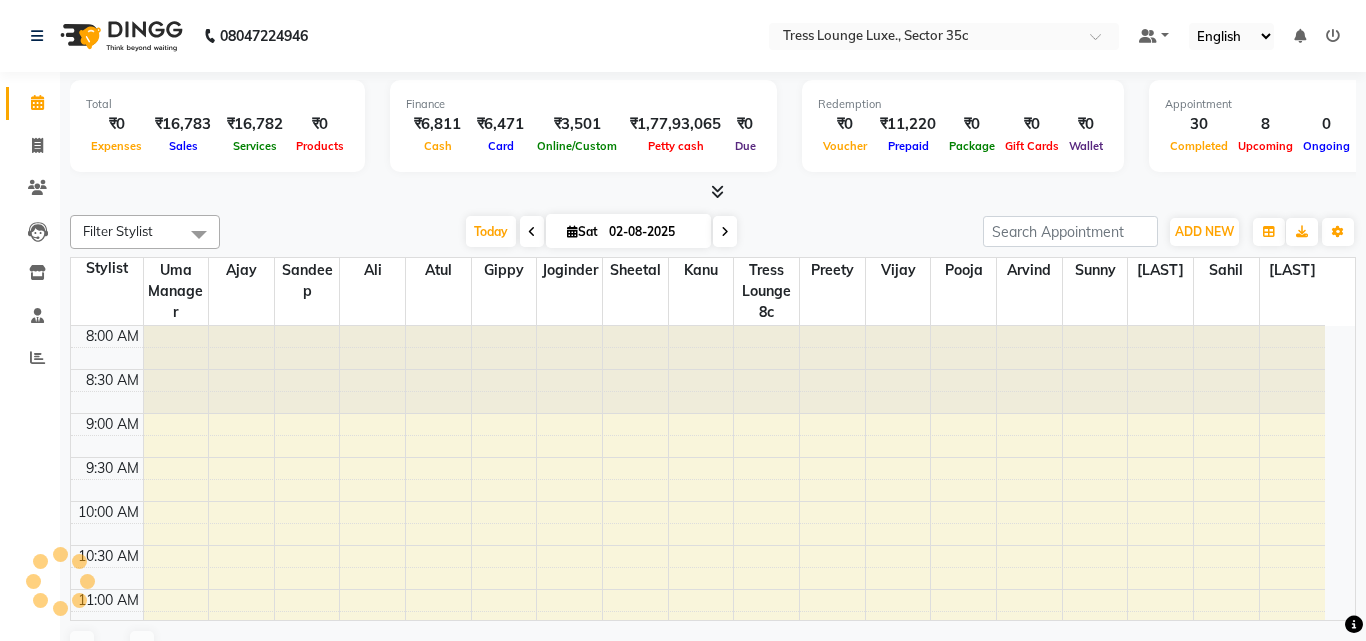 click 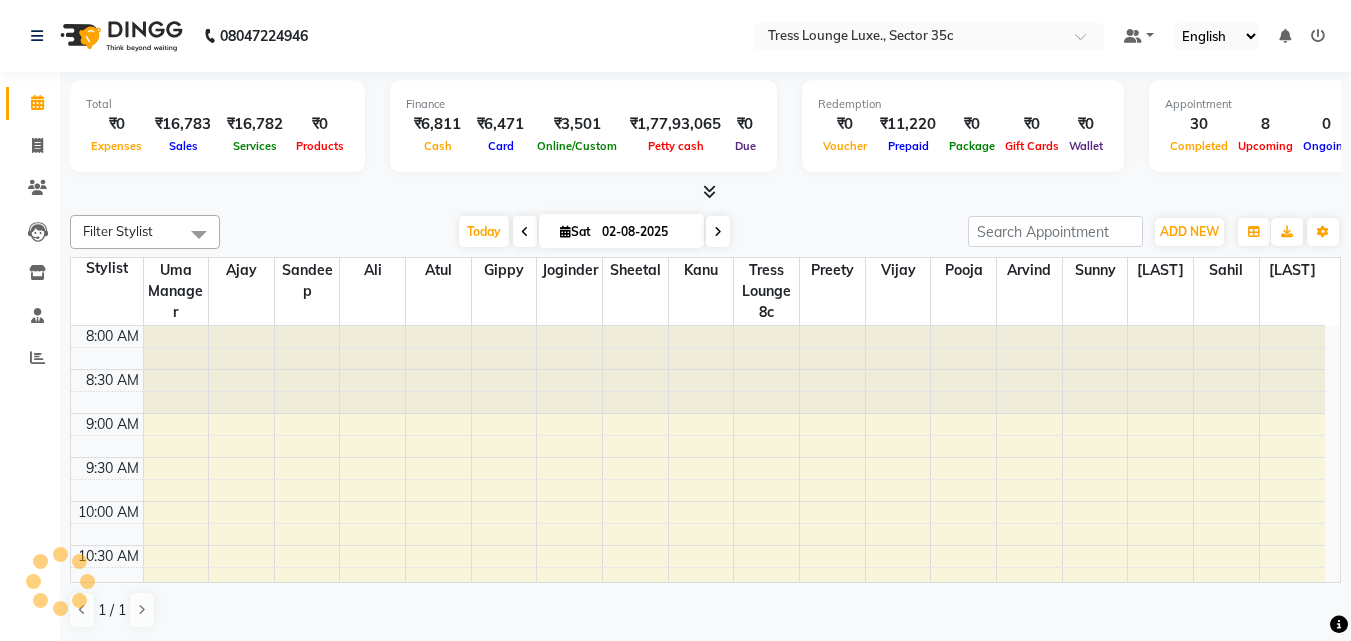 scroll, scrollTop: 0, scrollLeft: 0, axis: both 